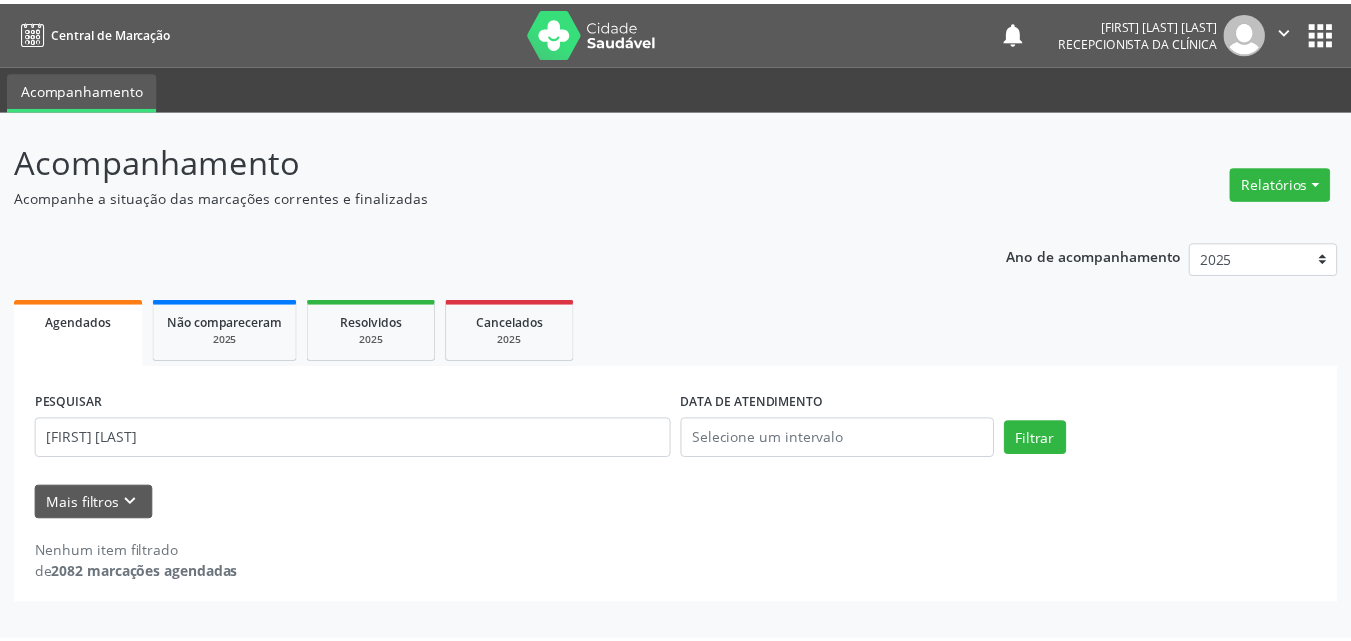 scroll, scrollTop: 0, scrollLeft: 0, axis: both 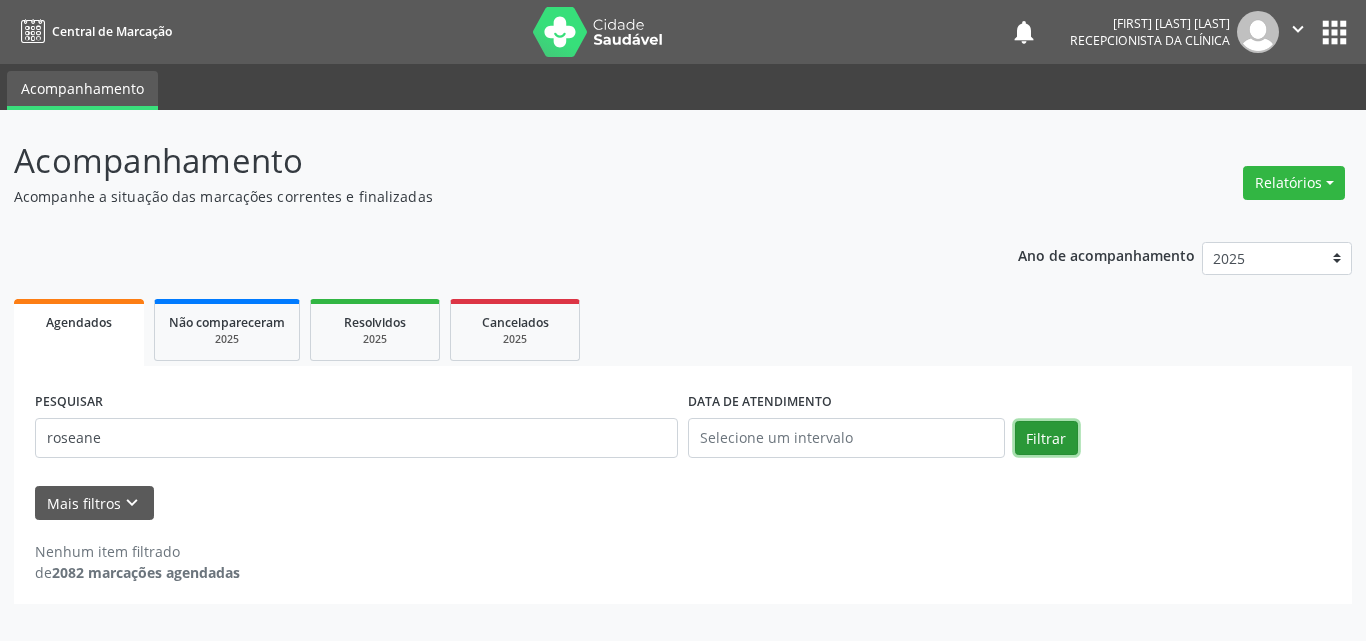 click on "Filtrar" at bounding box center [1046, 438] 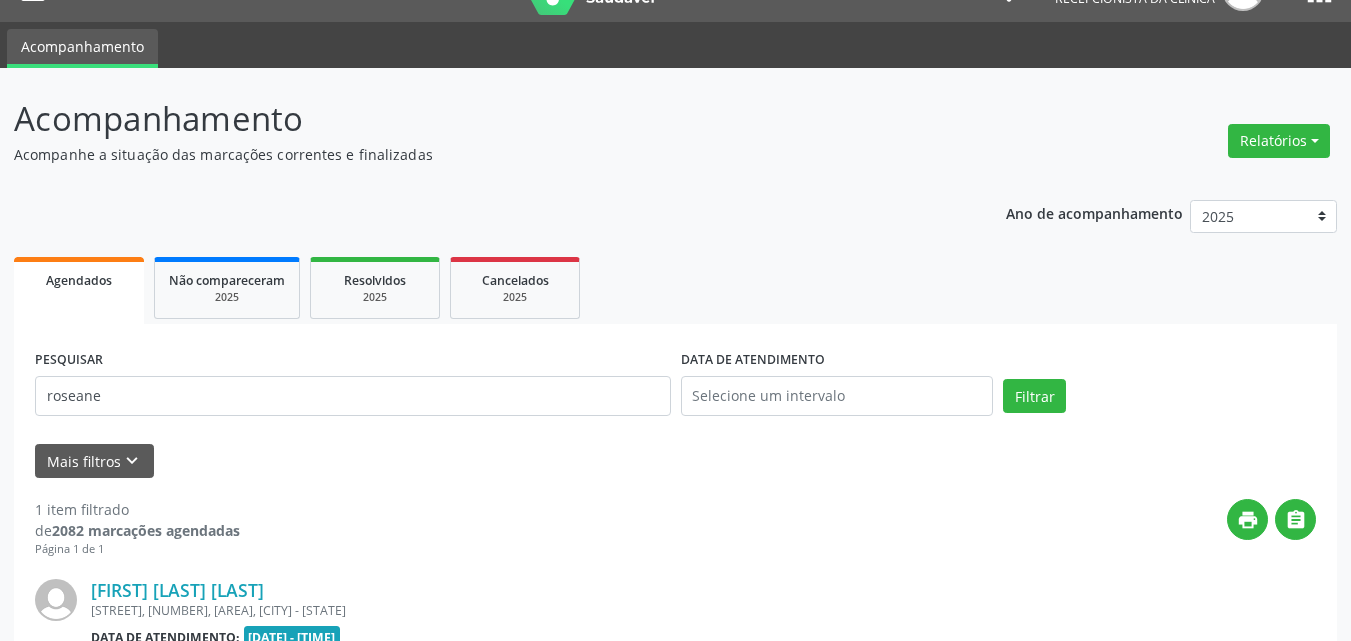 scroll, scrollTop: 264, scrollLeft: 0, axis: vertical 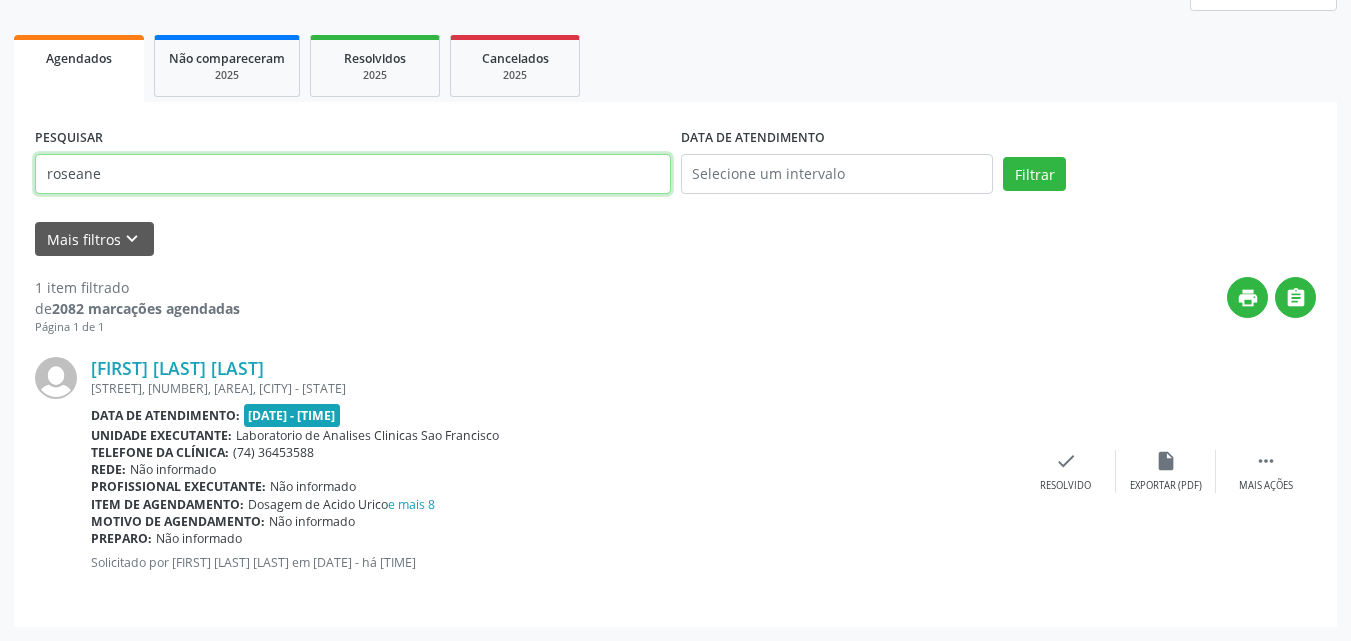click on "roseane" at bounding box center (353, 174) 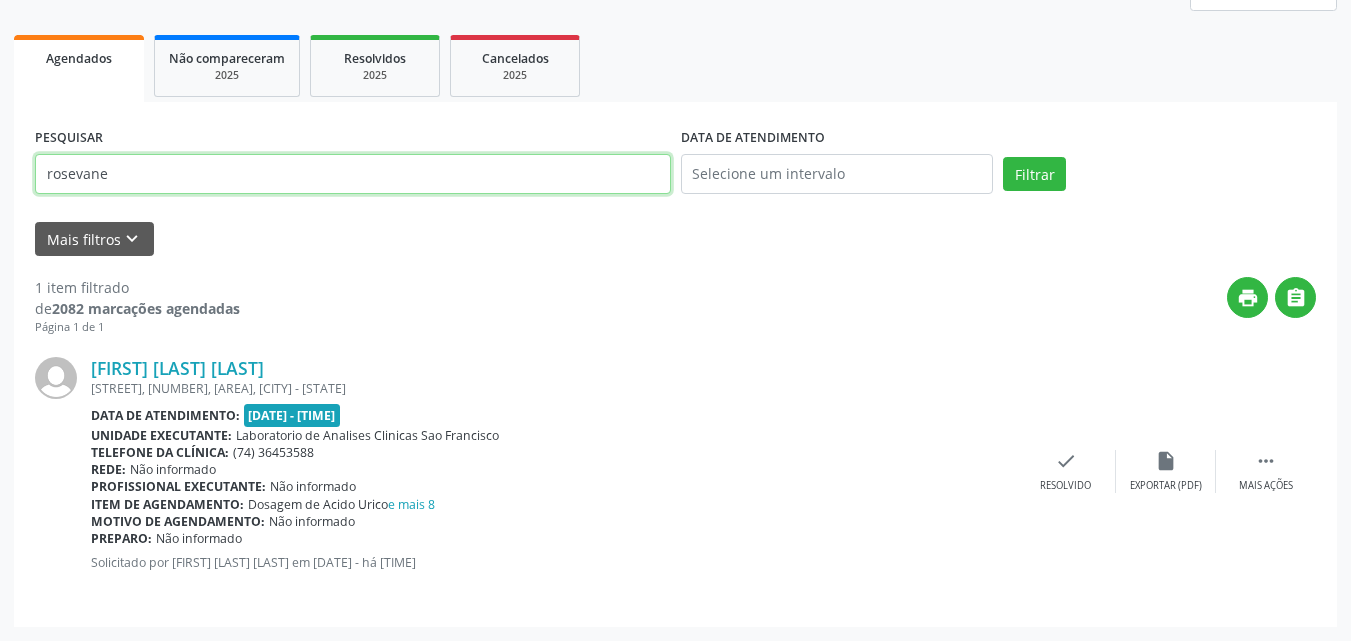 type on "rosevane" 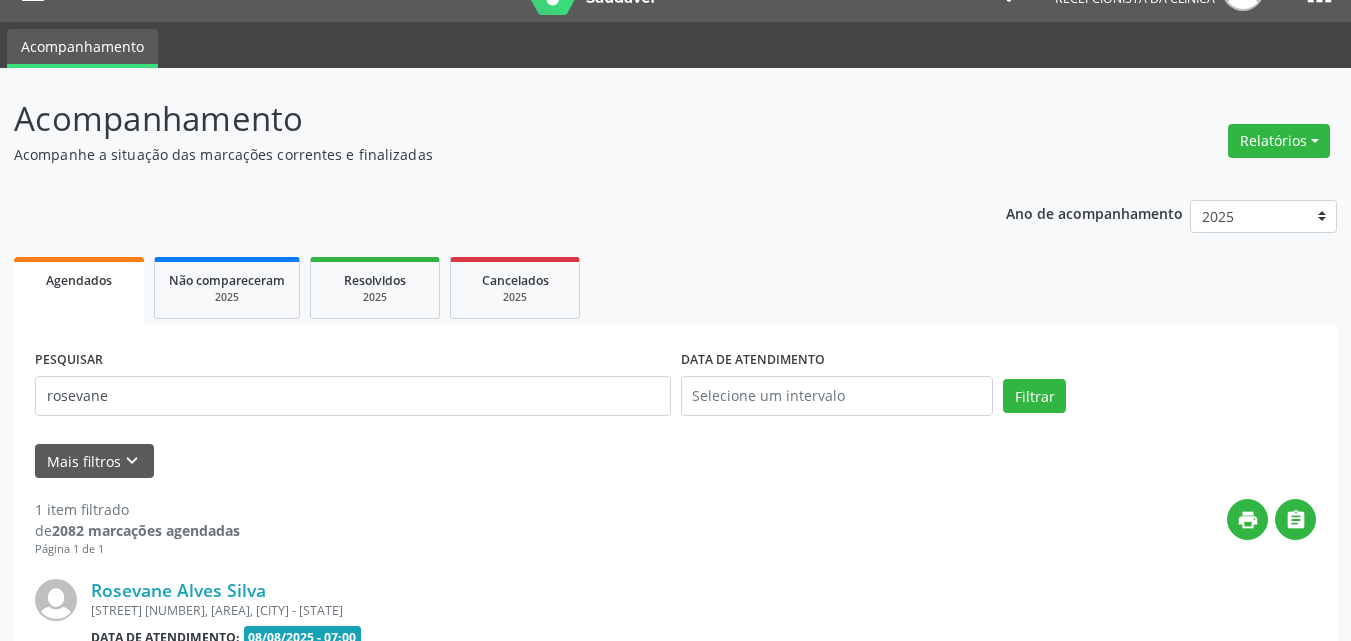 scroll, scrollTop: 264, scrollLeft: 0, axis: vertical 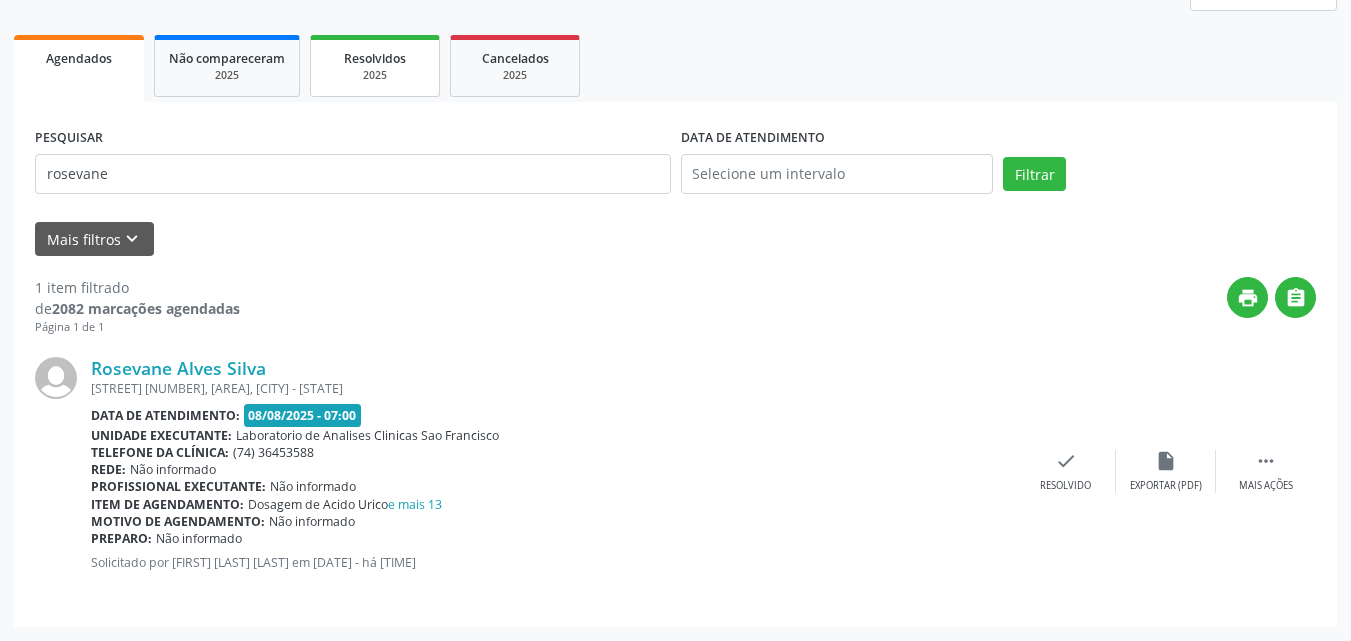 click on "2025" at bounding box center (375, 75) 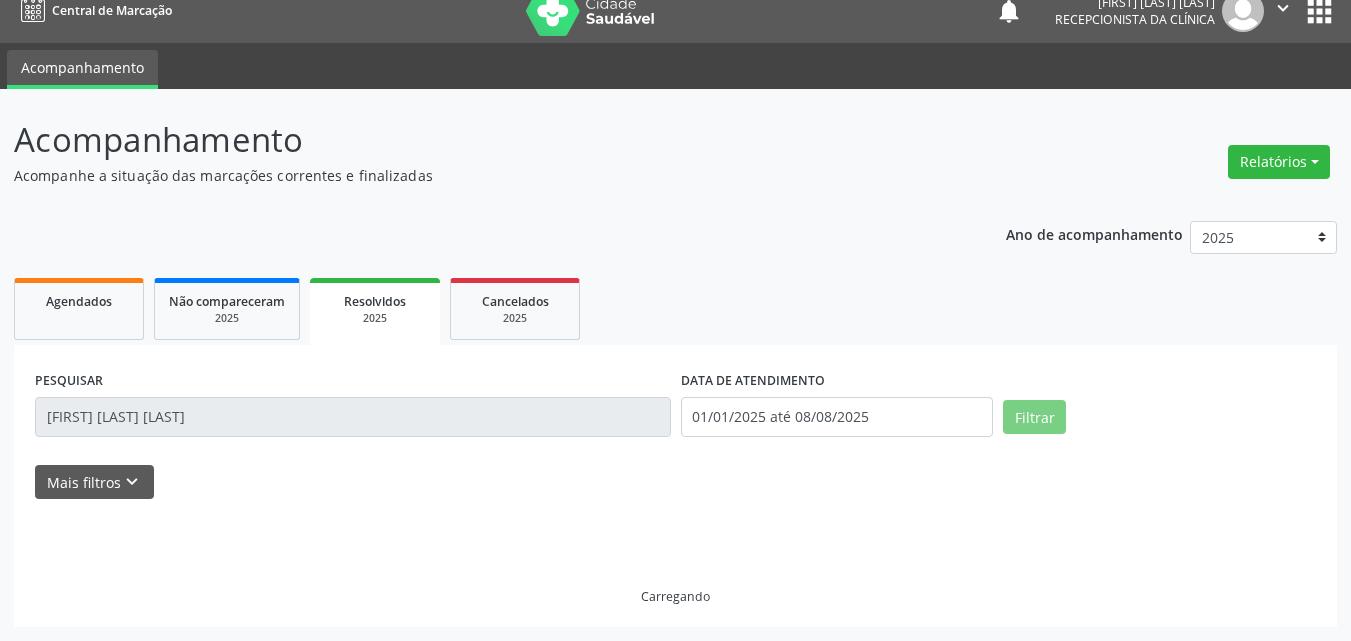 scroll, scrollTop: 21, scrollLeft: 0, axis: vertical 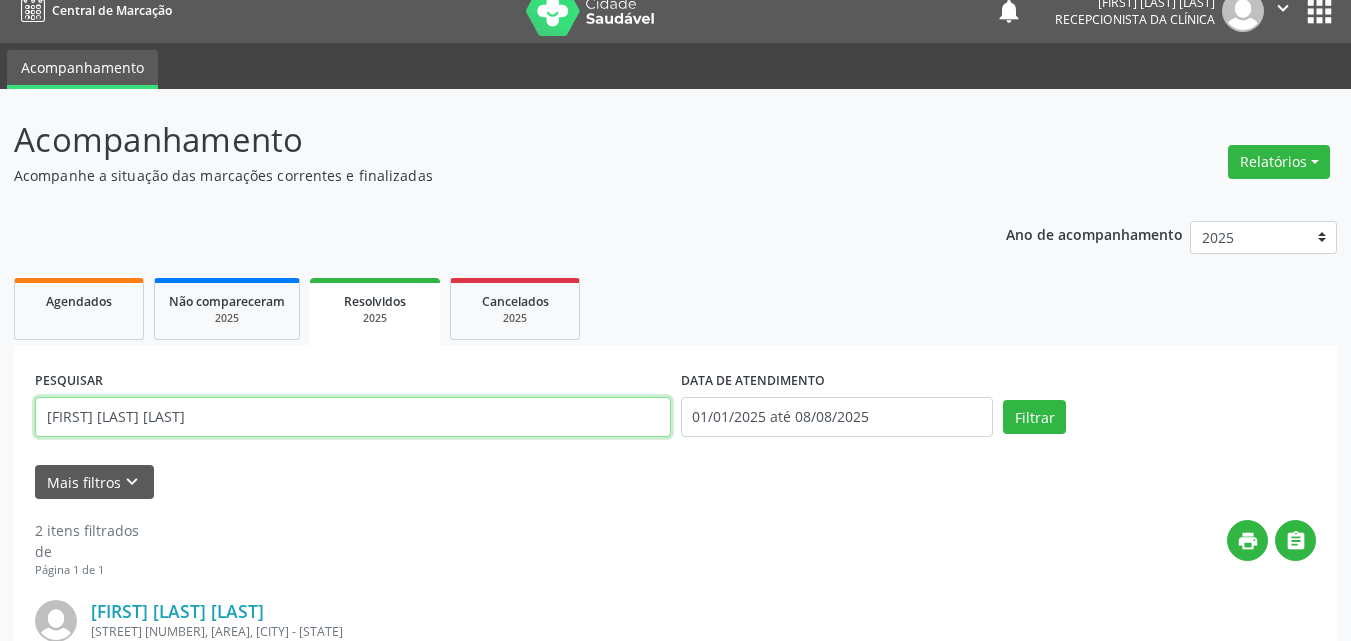 drag, startPoint x: 213, startPoint y: 417, endPoint x: 0, endPoint y: 402, distance: 213.52751 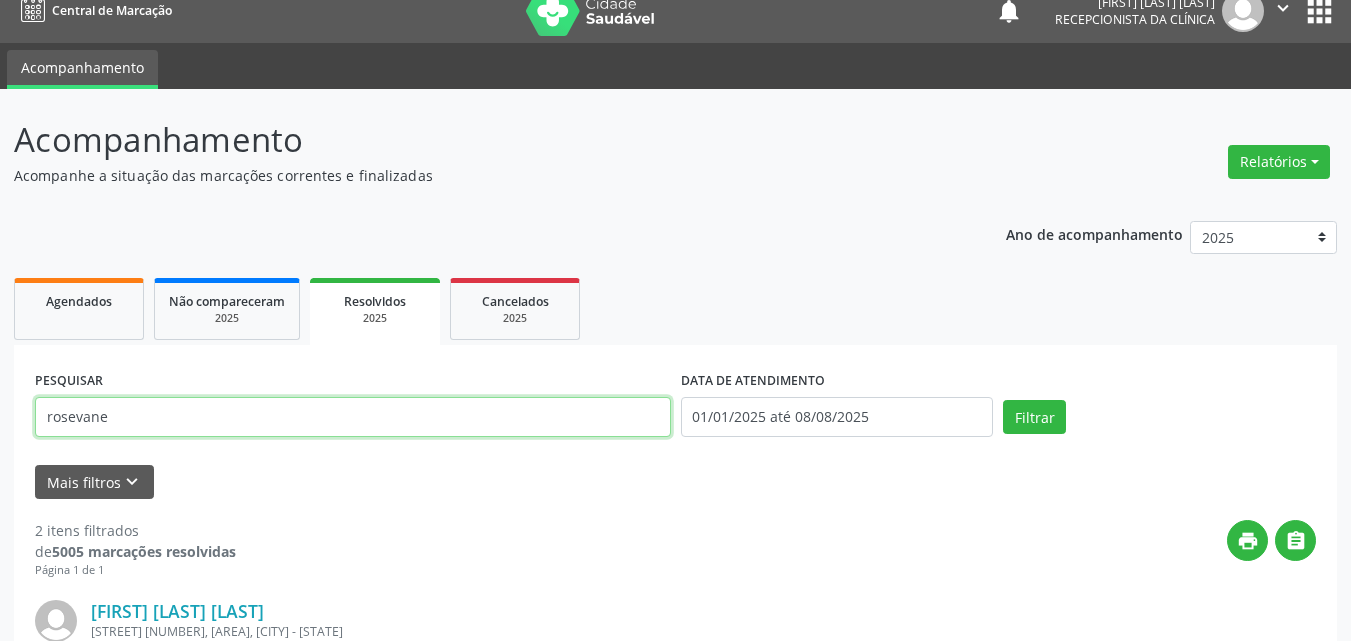 type on "rosevane" 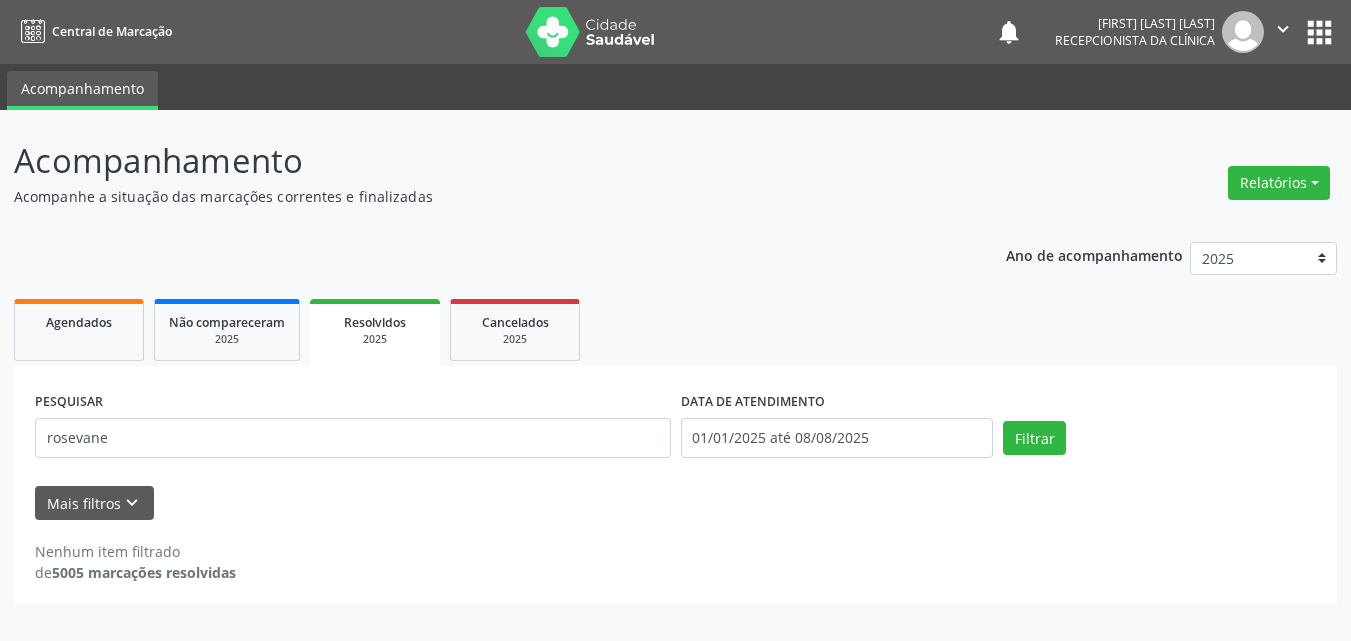 scroll, scrollTop: 0, scrollLeft: 0, axis: both 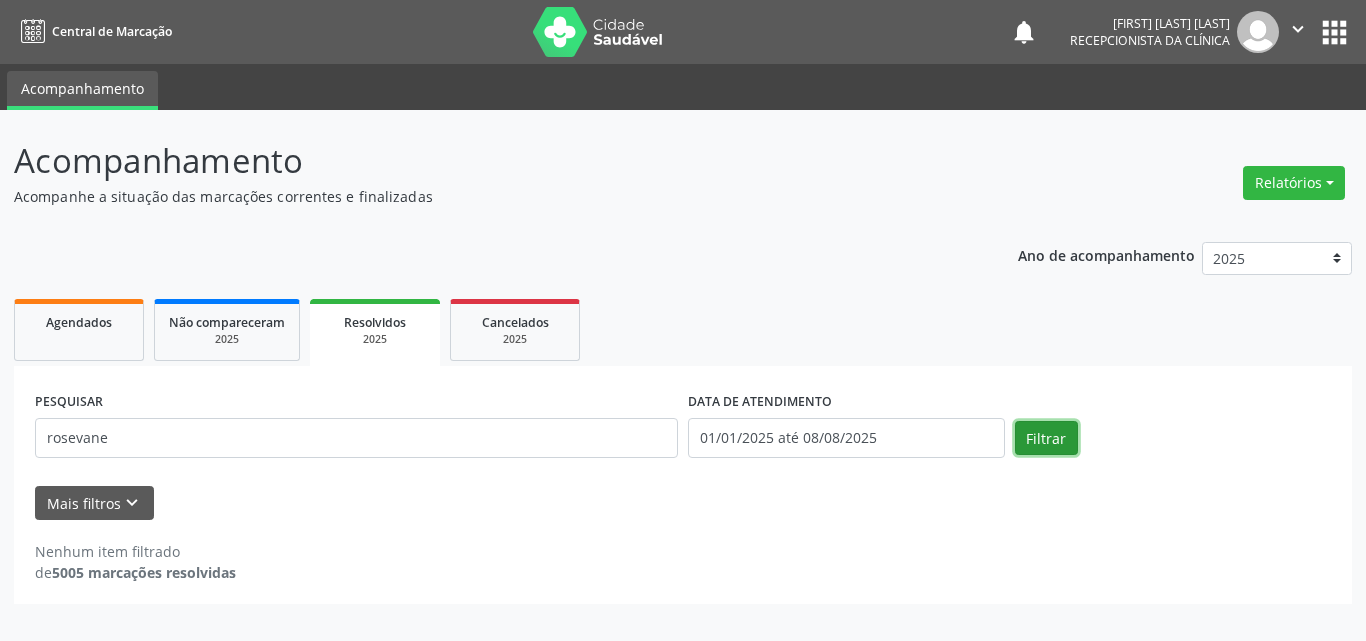 click on "Filtrar" at bounding box center (1046, 438) 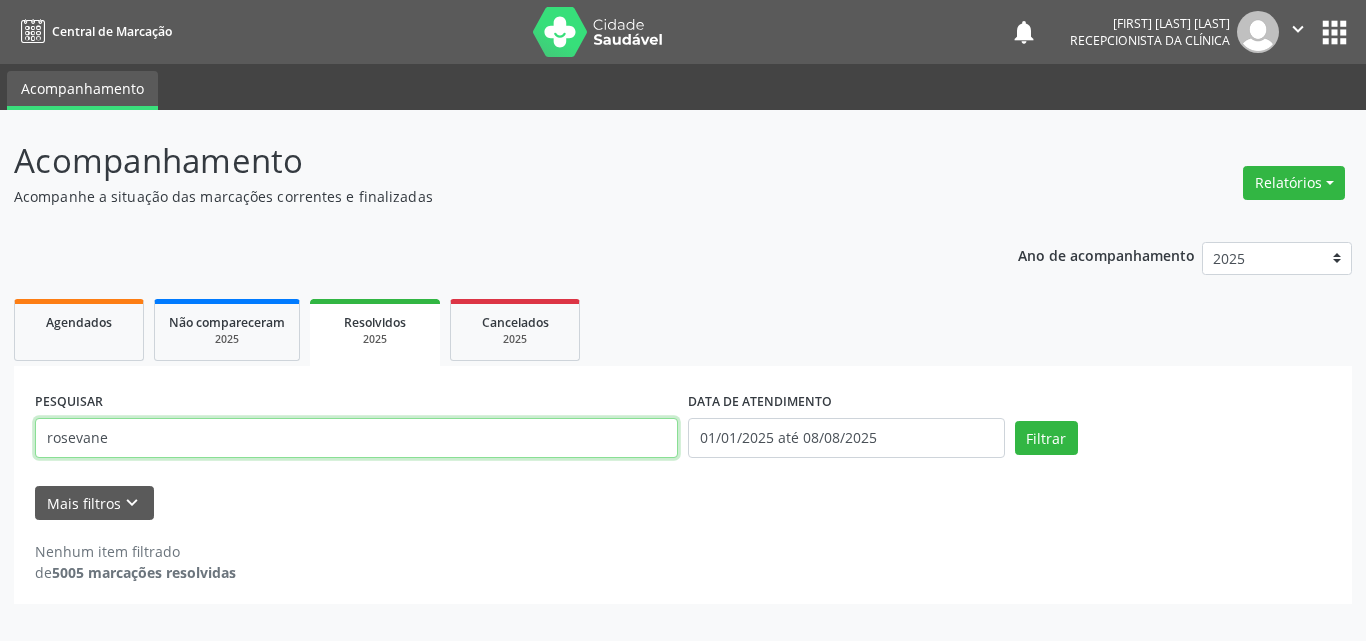 drag, startPoint x: 157, startPoint y: 447, endPoint x: 24, endPoint y: 455, distance: 133.24039 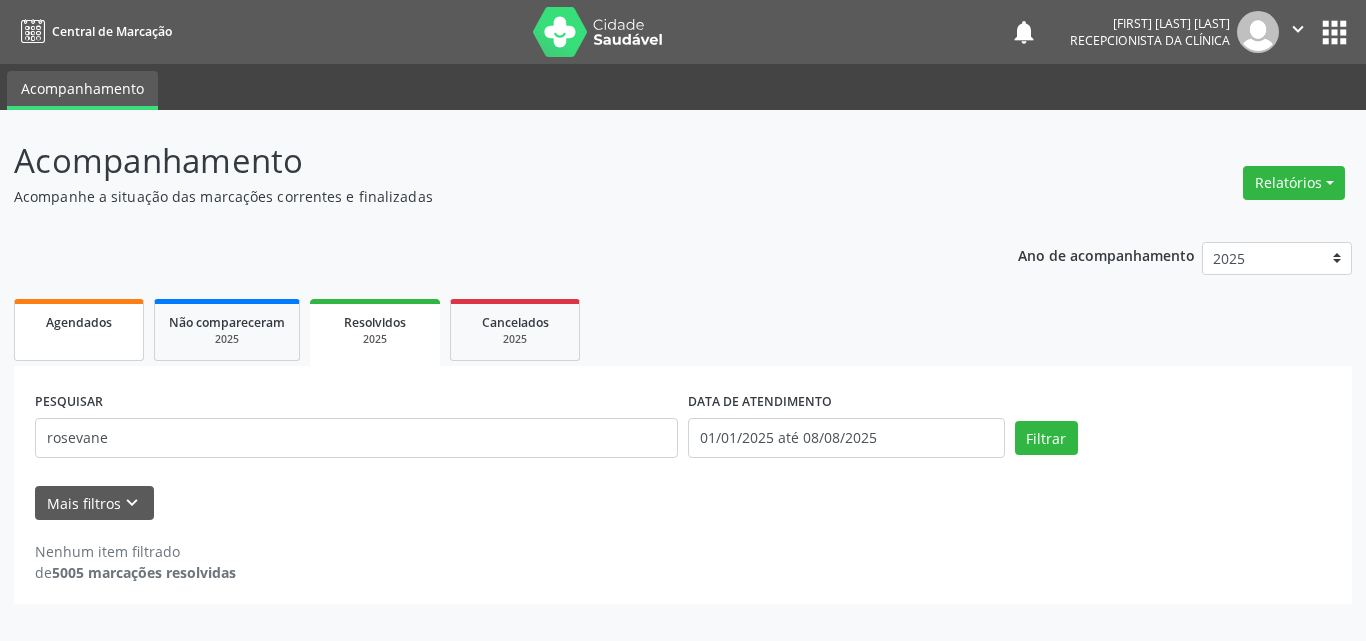 click on "Agendados" at bounding box center [79, 330] 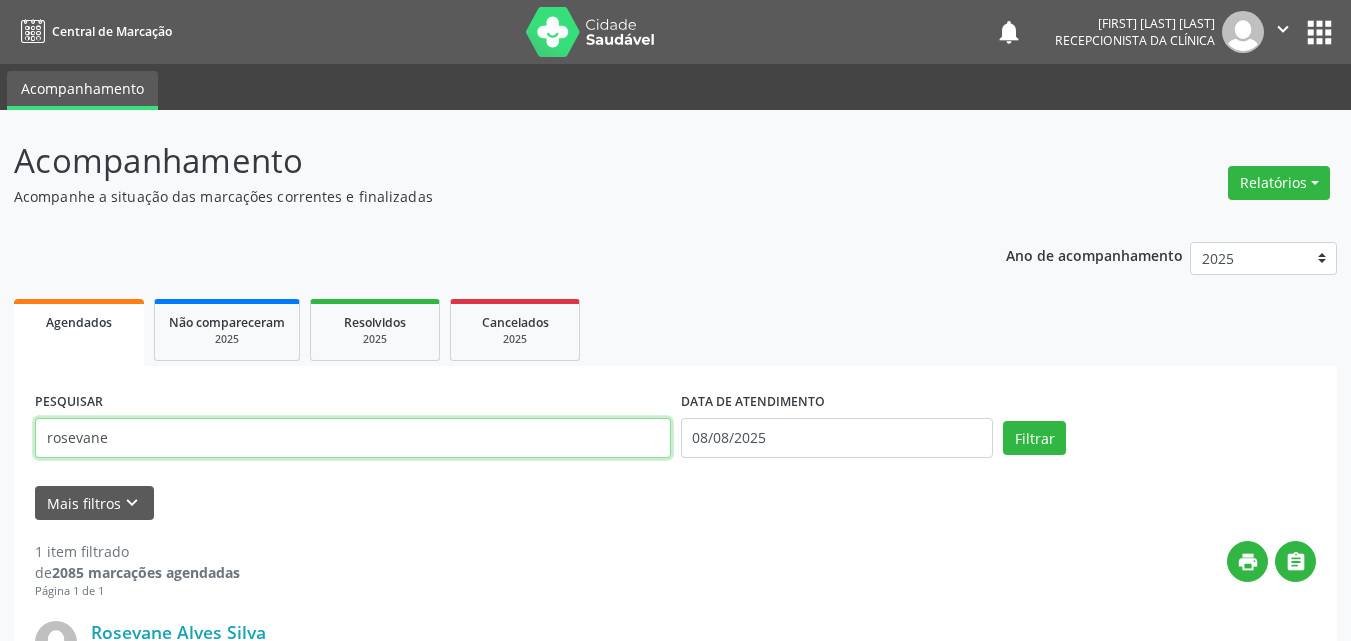 click on "Acompanhamento
Acompanhe a situação das marcações correntes e finalizadas
Relatórios
Agendamentos
Procedimentos realizados
Ano de acompanhamento
2025 2024 2023   Agendados   Não compareceram
2025
Resolvidos
2025
Cancelados
2025
PESQUISAR
[FIRST]
DATA DE ATENDIMENTO
[DATE]
Filtrar
UNIDADE DE REFERÊNCIA
Selecione uma UBS
Todas as UBS   Unidade Basica de Saude da Familia Dr Paulo Sudre   Centro de Enfrentamento Para Covid 19 de Campo Formoso   Central de Marcacao de Consultas e Exames de Campo Formoso   Vigilancia em Saude de Campo Formoso   PSF Lage dos Negros III   P S da Familia do Povoado de Caraibas   Unidade Basica de Saude da Familia Maninho Ferreira   P S de Curral da Ponta Psf Oseas Manoel da Silva   Farmacia Basica     P S da Familia do Povoado de Pocos" at bounding box center (675, 507) 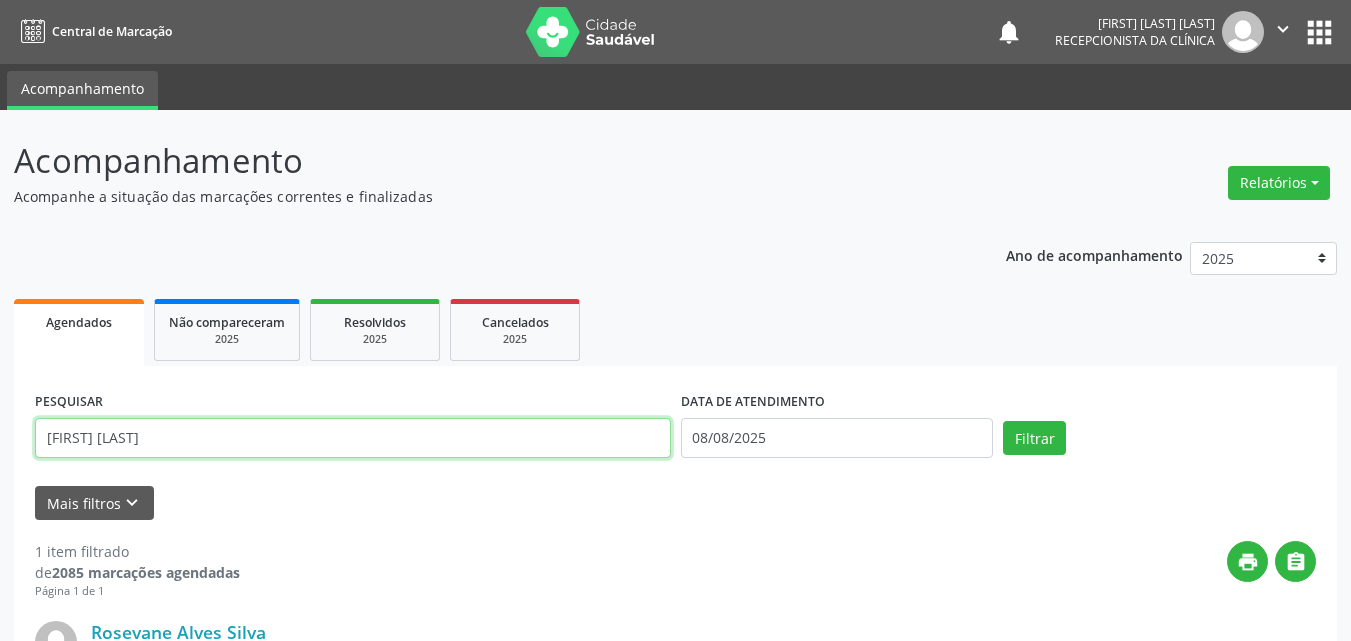 type on "[FIRST] [LAST]" 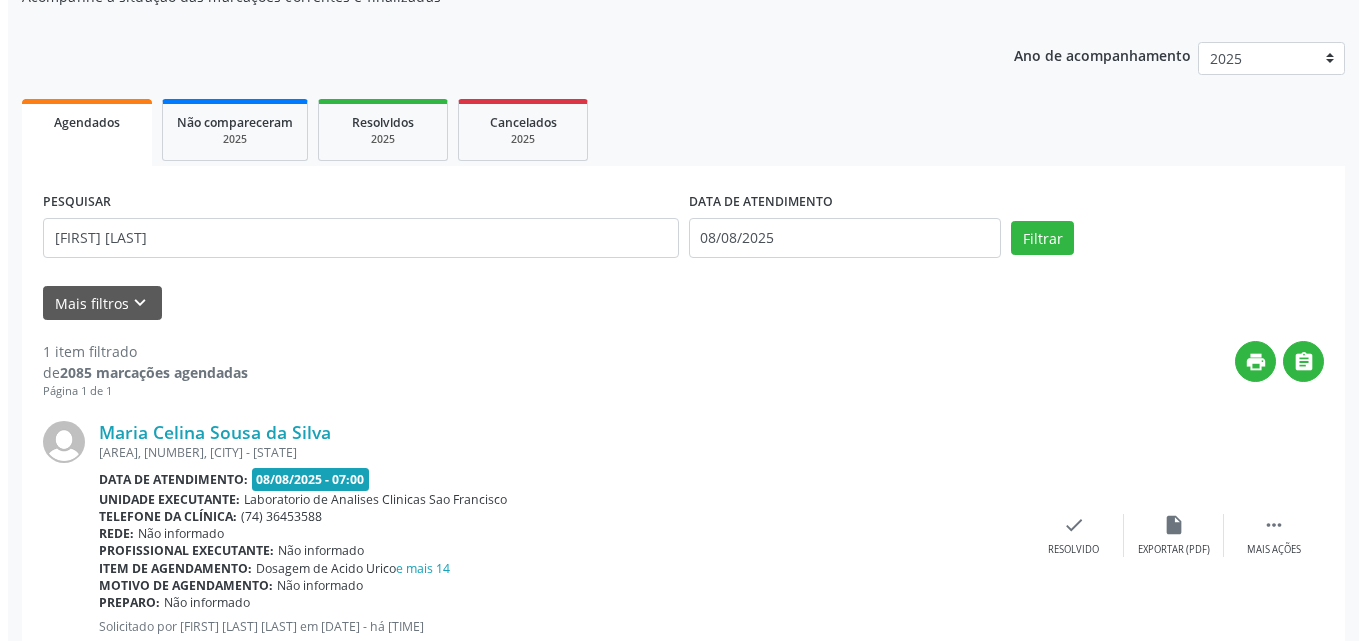 scroll, scrollTop: 264, scrollLeft: 0, axis: vertical 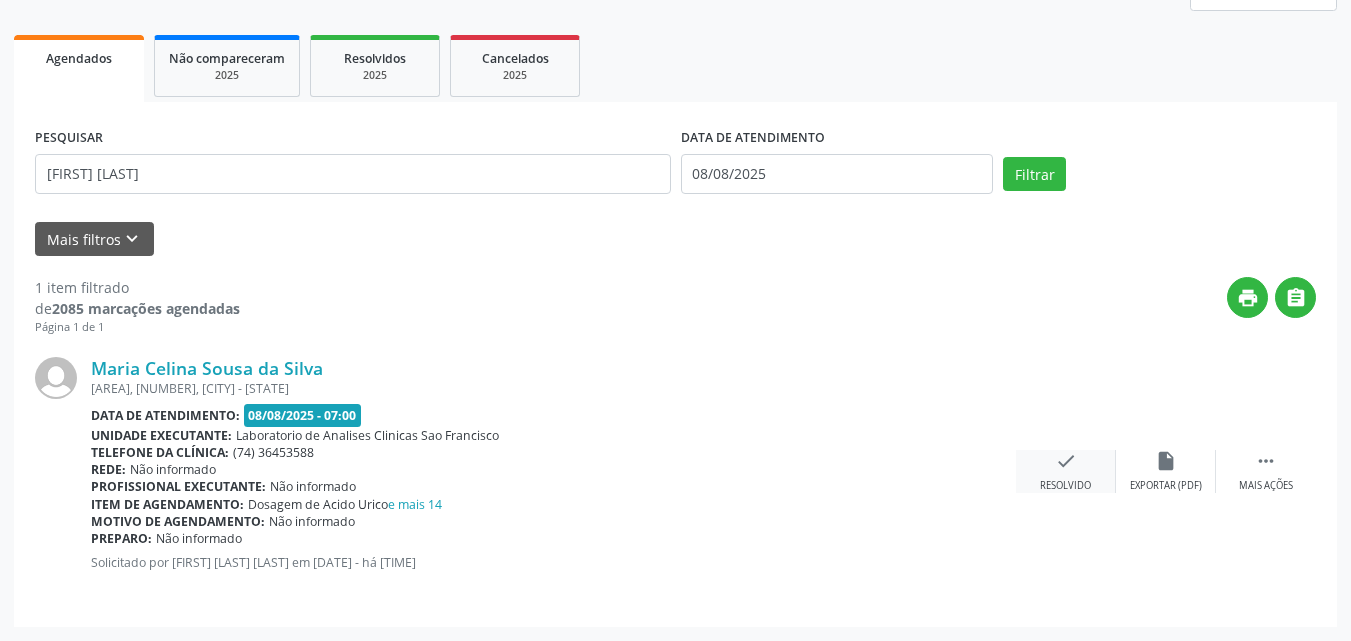 click on "check" at bounding box center (1066, 461) 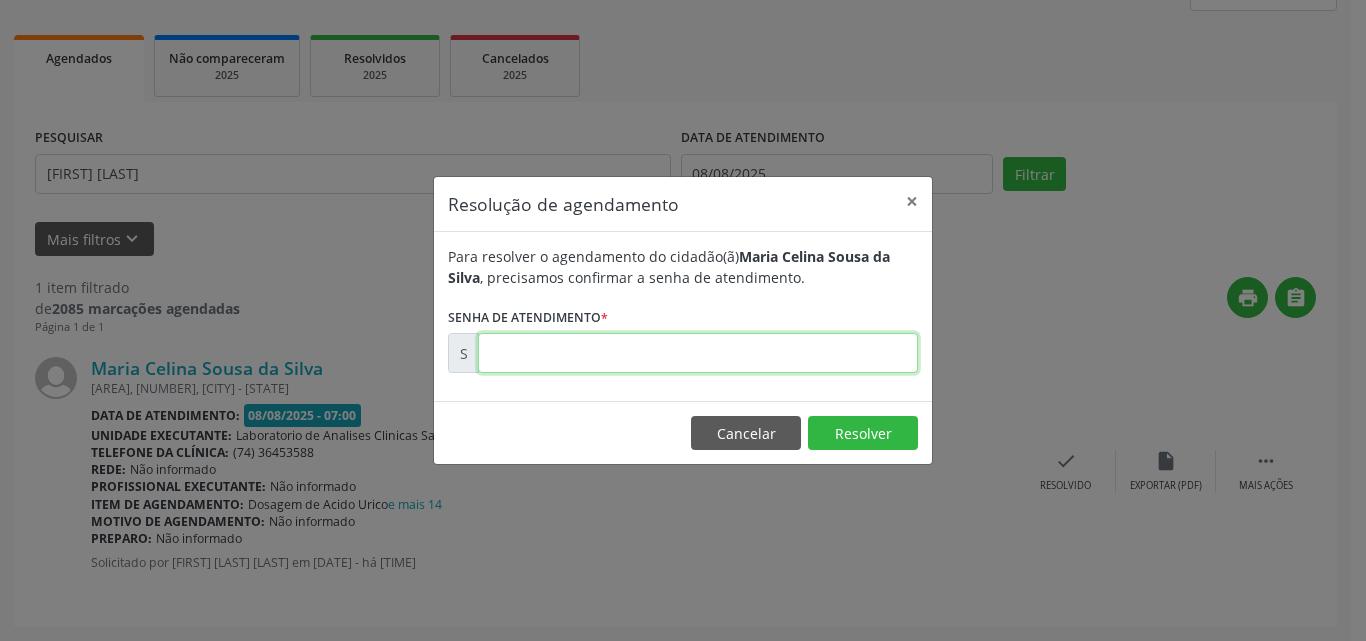 click at bounding box center [698, 353] 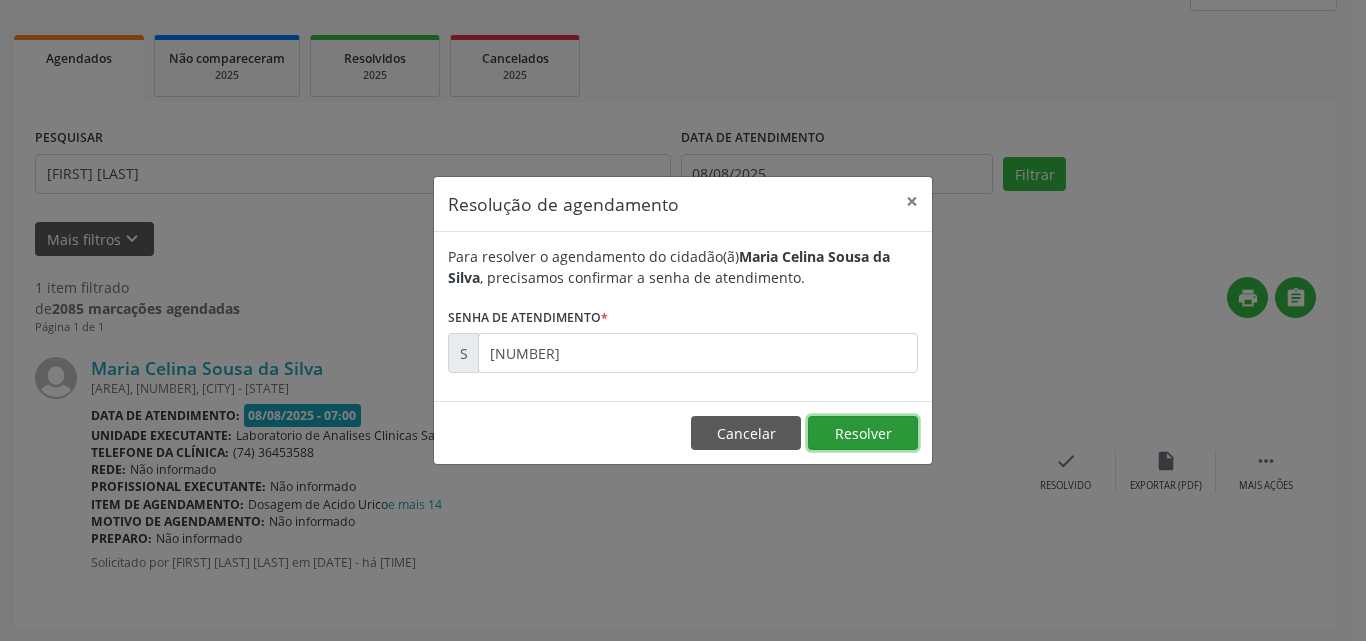click on "Resolver" at bounding box center [863, 433] 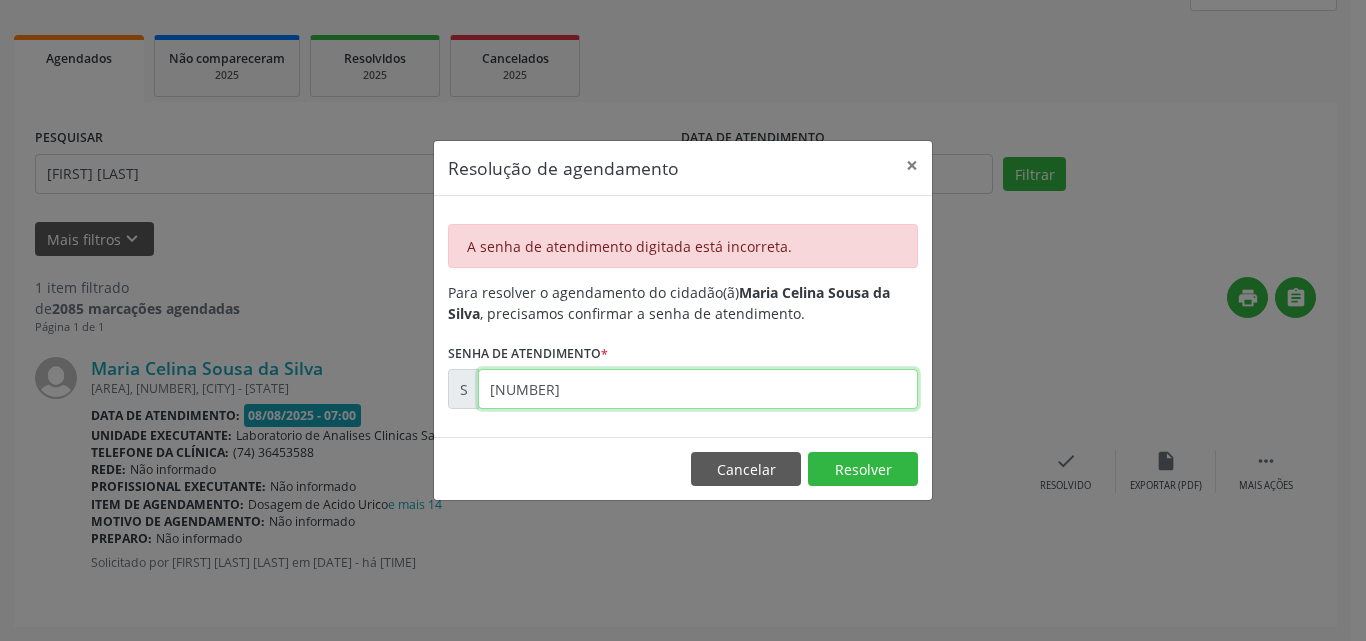 click on "[NUMBER]" at bounding box center (698, 389) 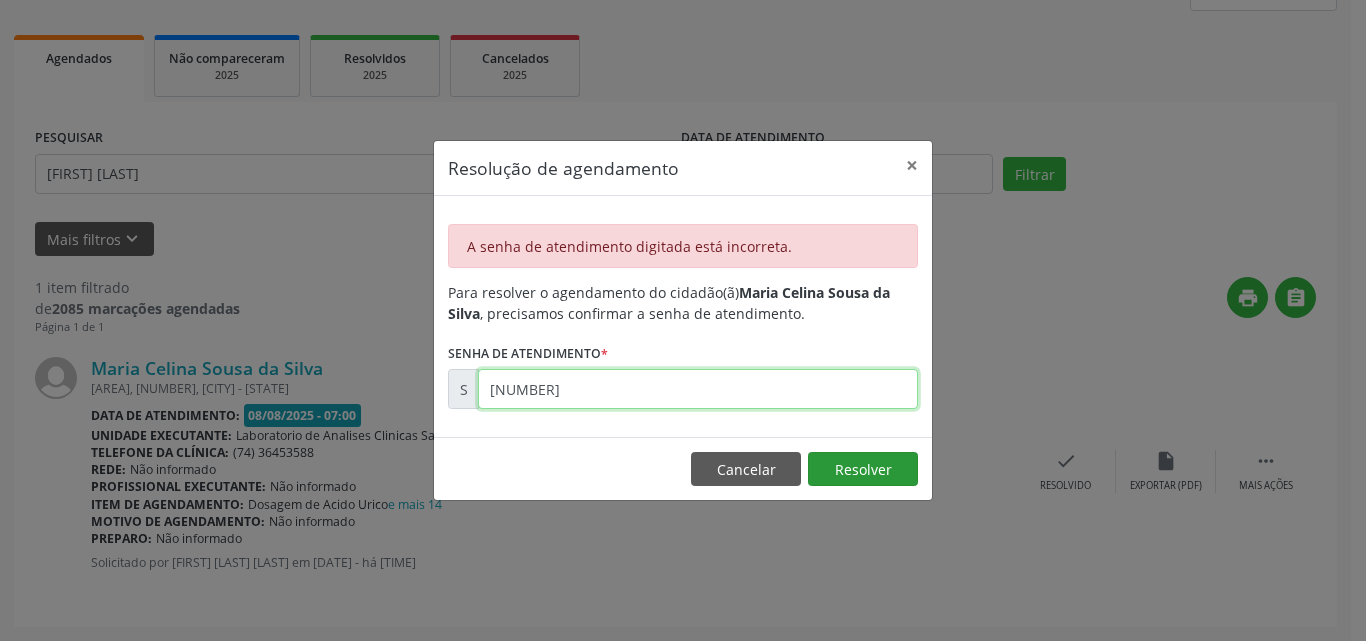 type on "[NUMBER]" 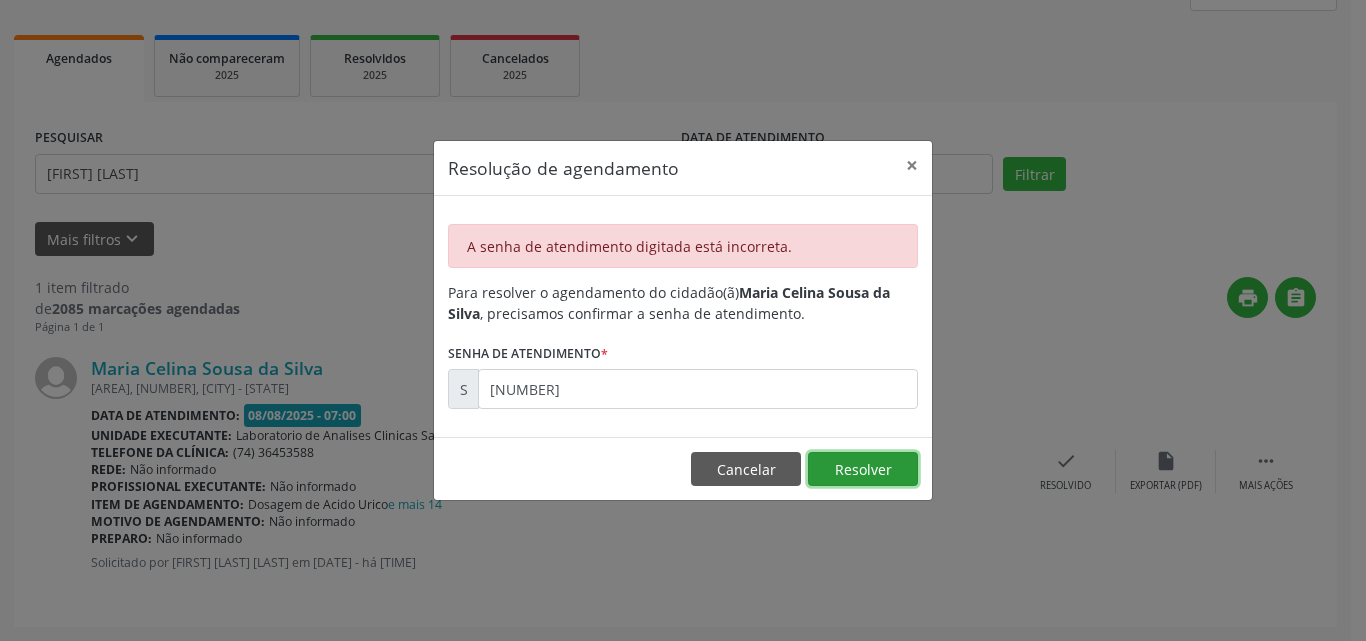 click on "Resolver" at bounding box center (863, 469) 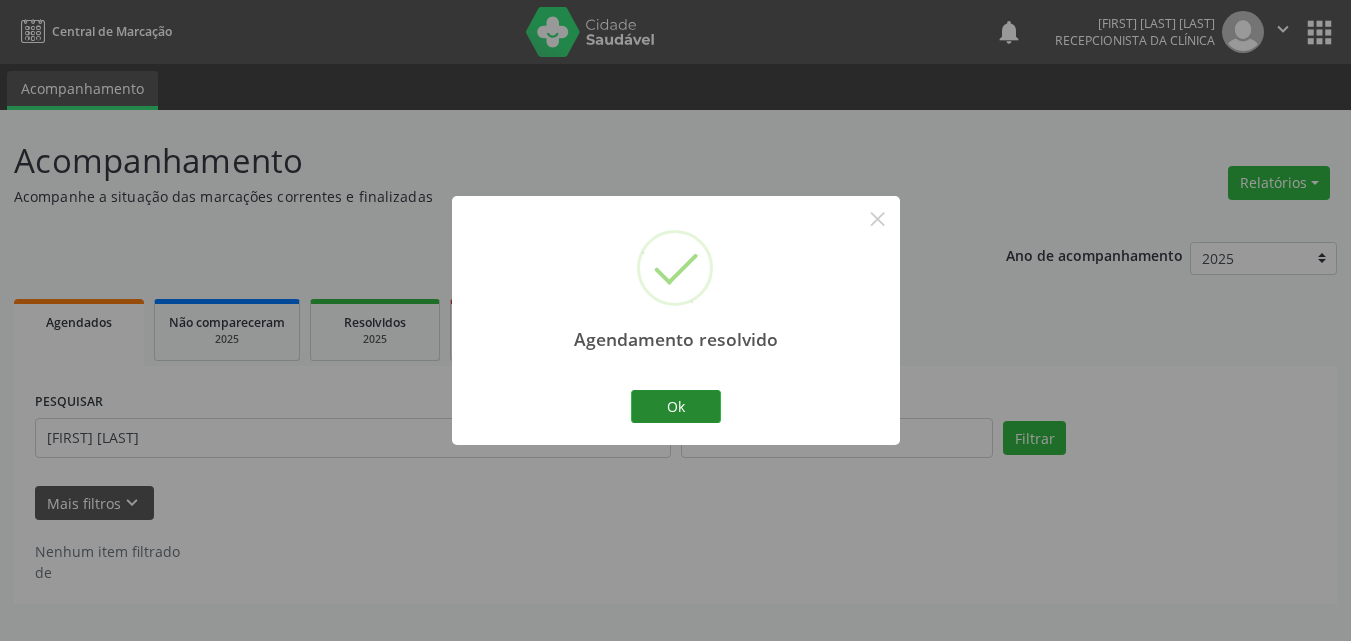 scroll, scrollTop: 0, scrollLeft: 0, axis: both 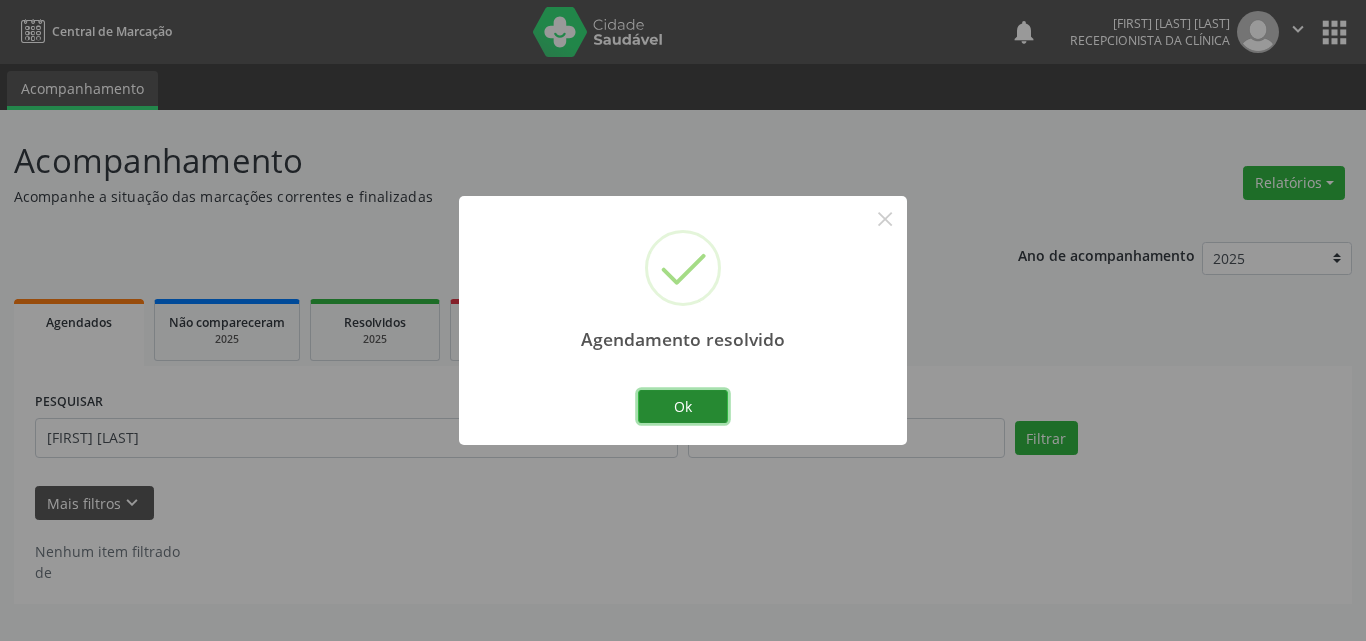 click on "Ok" at bounding box center (683, 407) 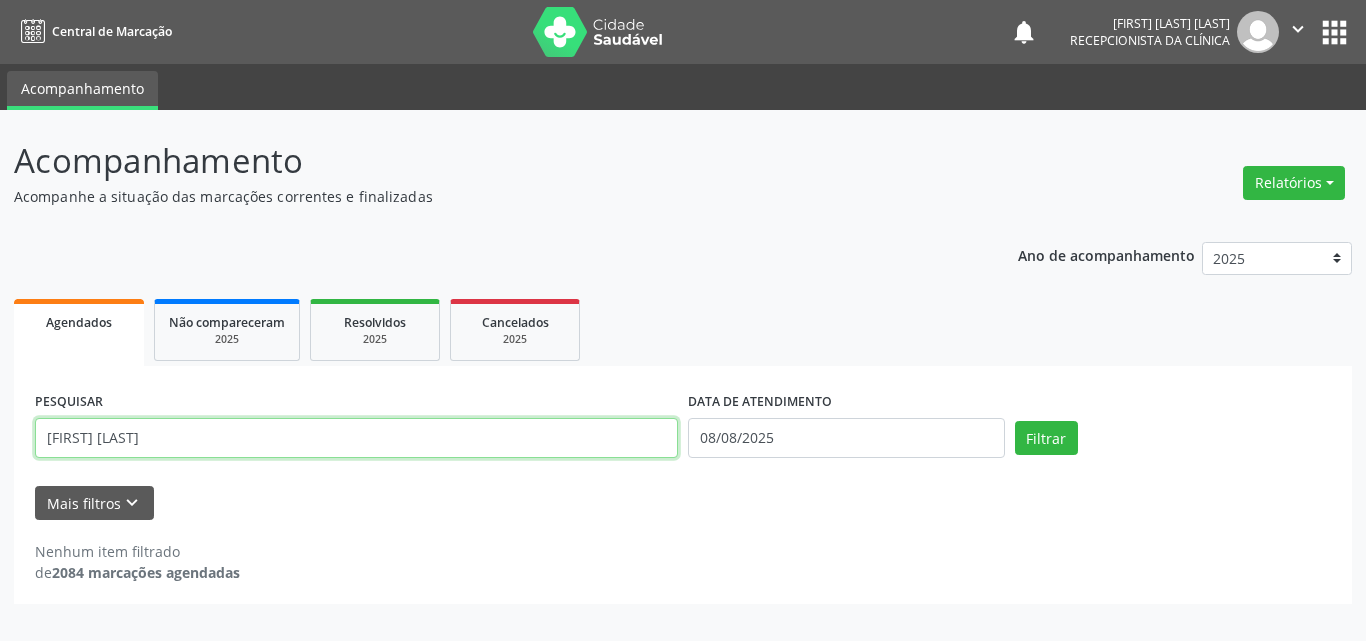 drag, startPoint x: 180, startPoint y: 435, endPoint x: 0, endPoint y: 481, distance: 185.78482 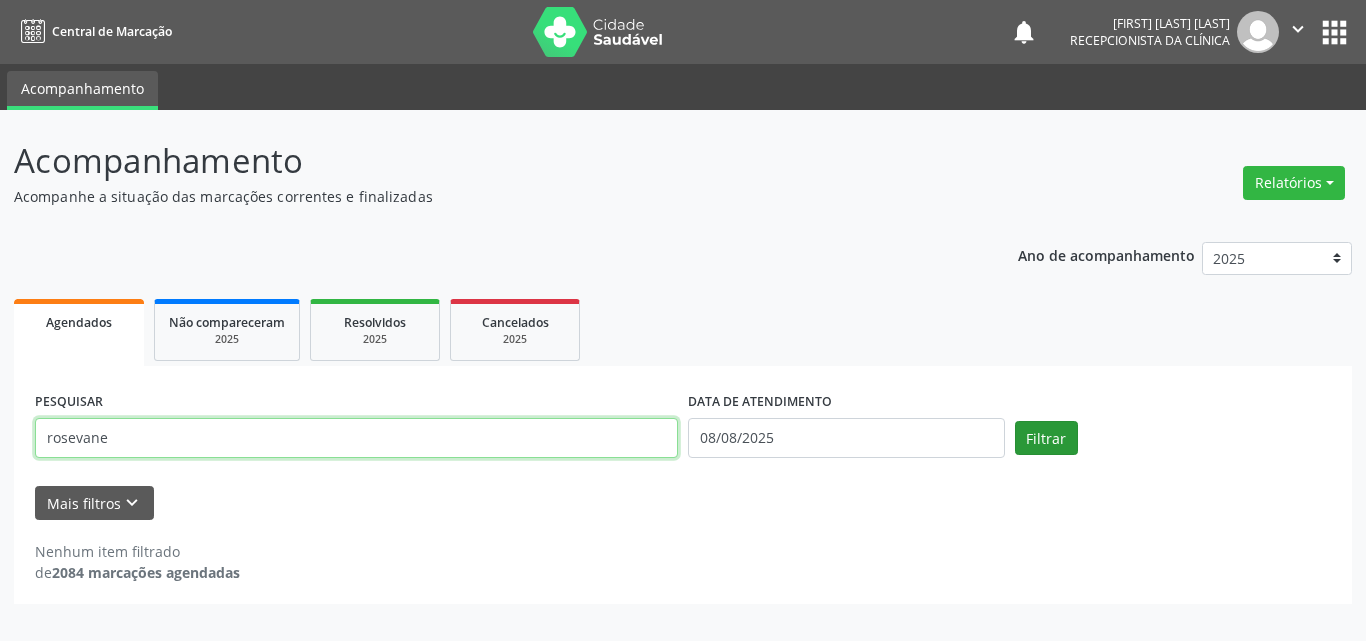 type on "rosevane" 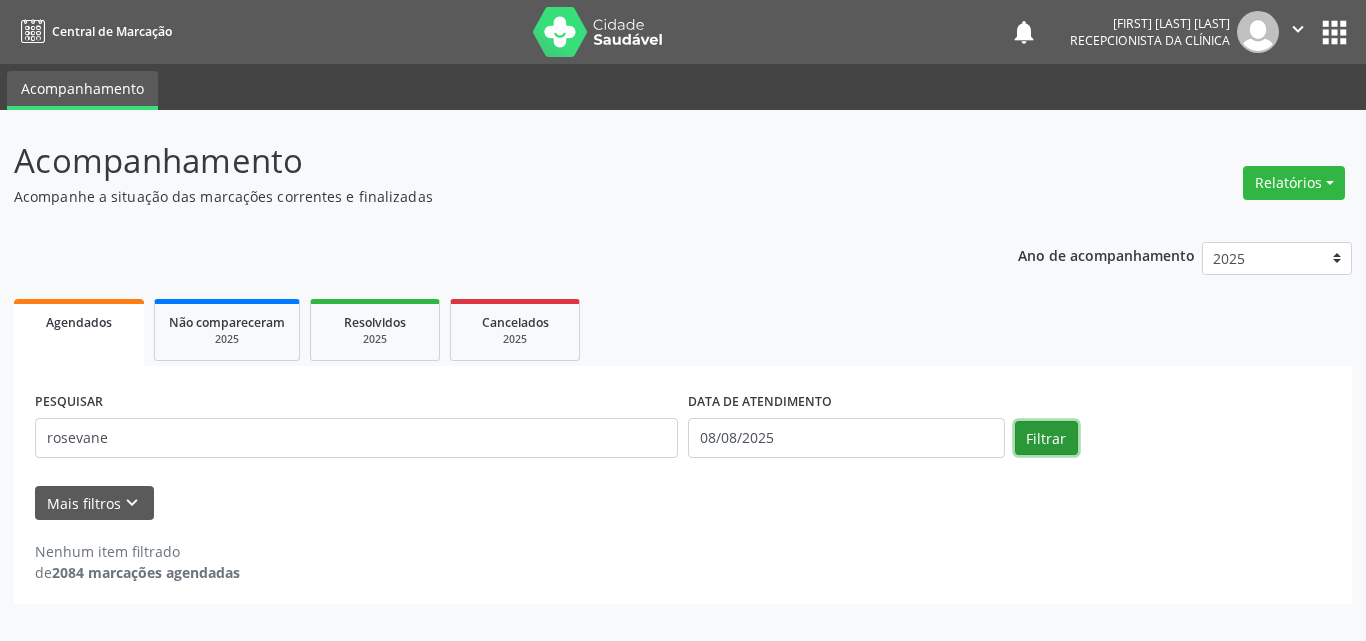 click on "Filtrar" at bounding box center [1046, 438] 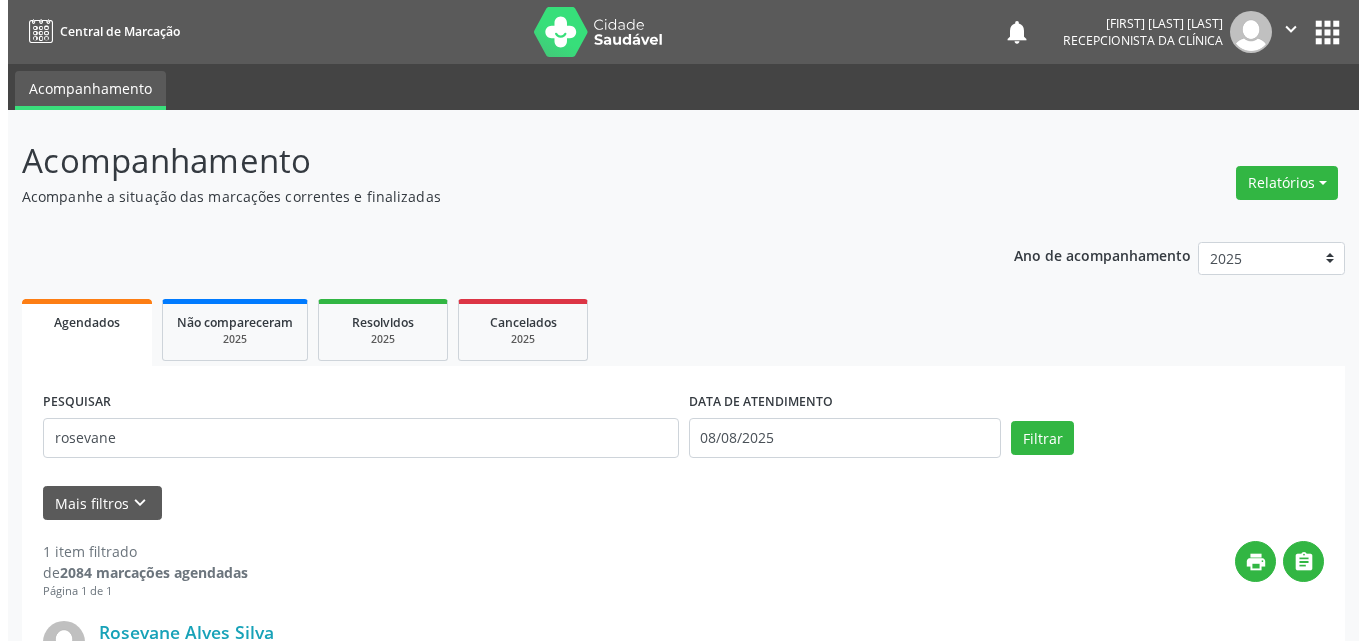 scroll, scrollTop: 264, scrollLeft: 0, axis: vertical 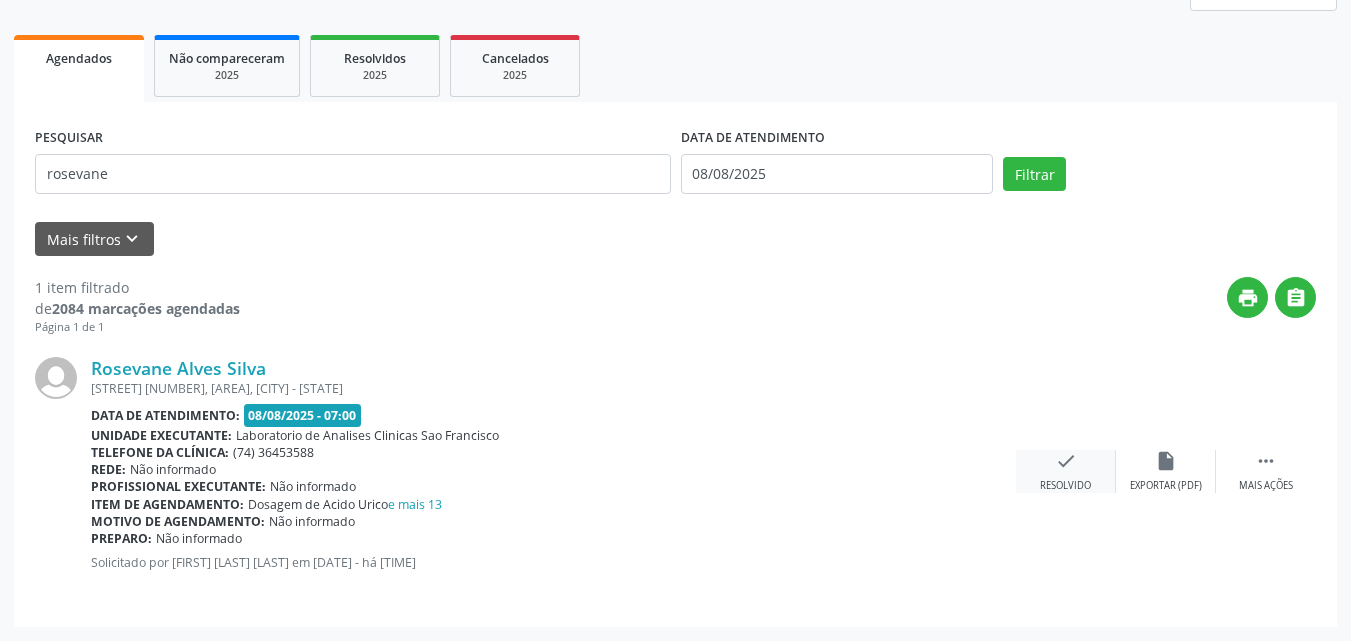 click on "check
Resolvido" at bounding box center (1066, 471) 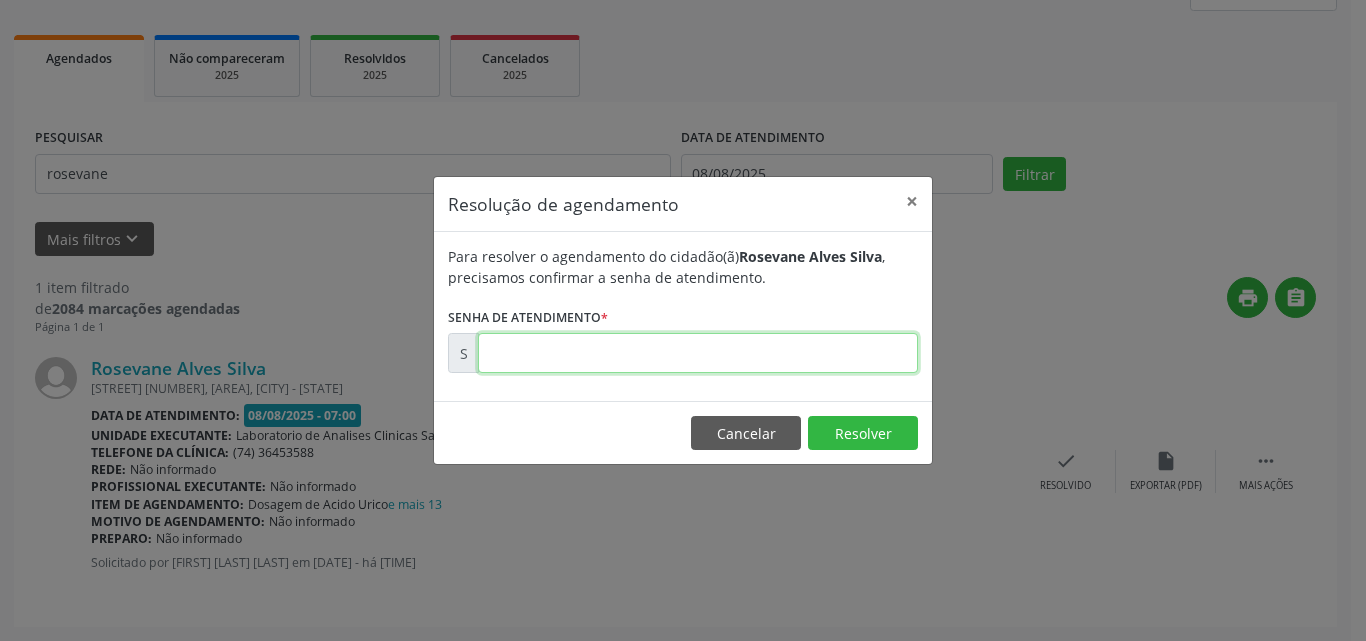click at bounding box center [698, 353] 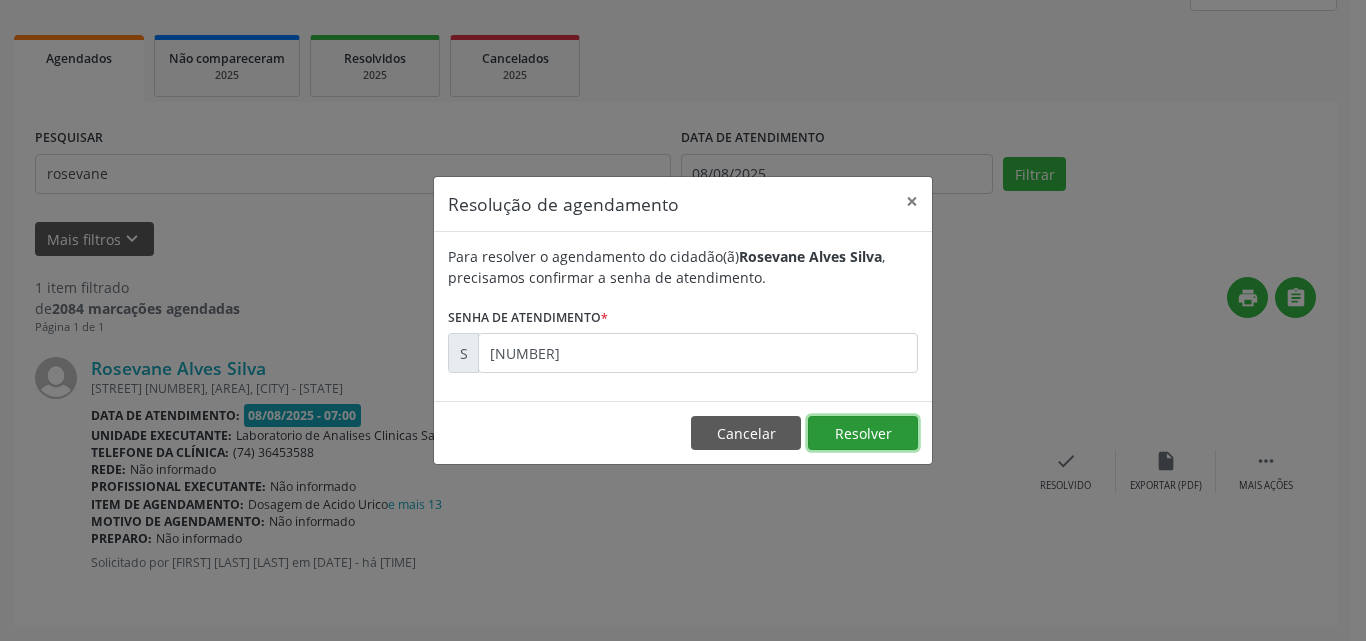 click on "Resolver" at bounding box center [863, 433] 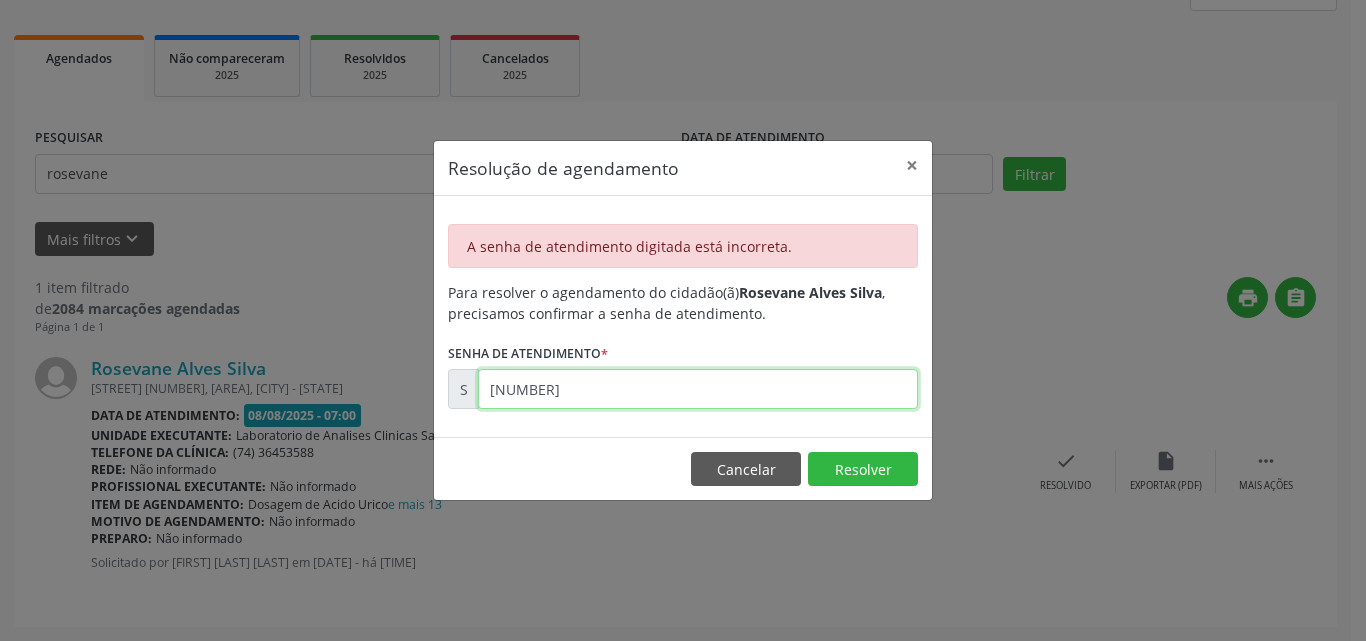 click on "[NUMBER]" at bounding box center (698, 389) 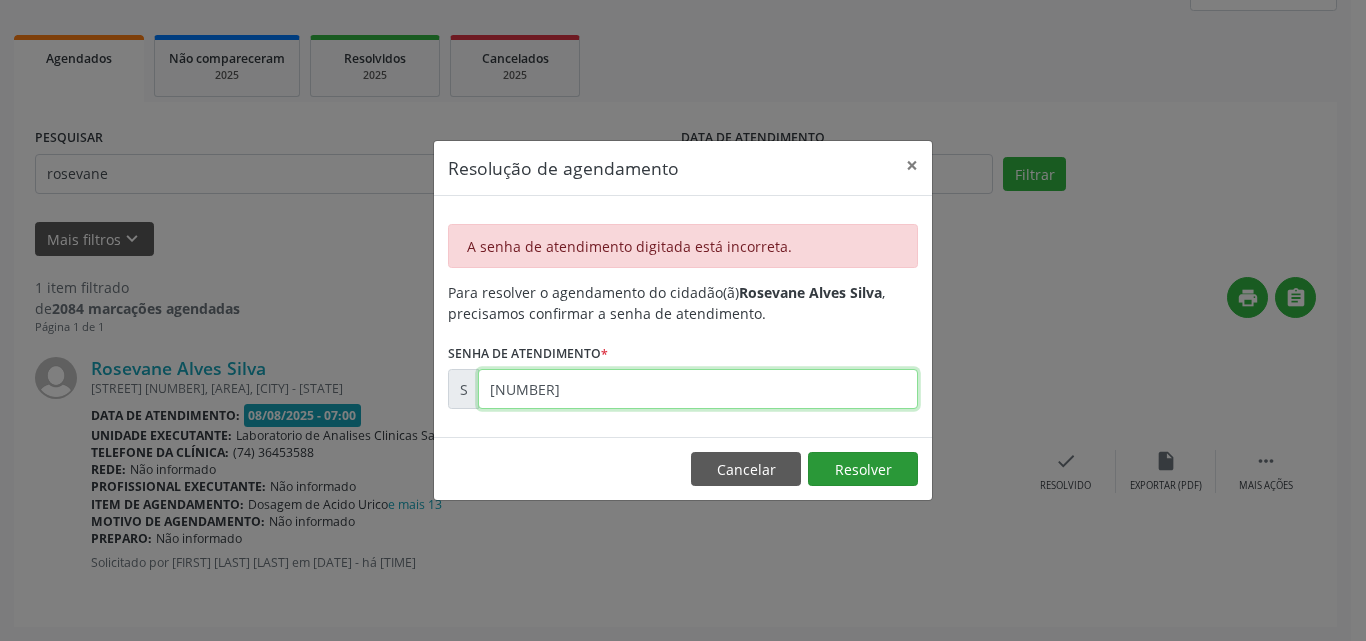 type on "[NUMBER]" 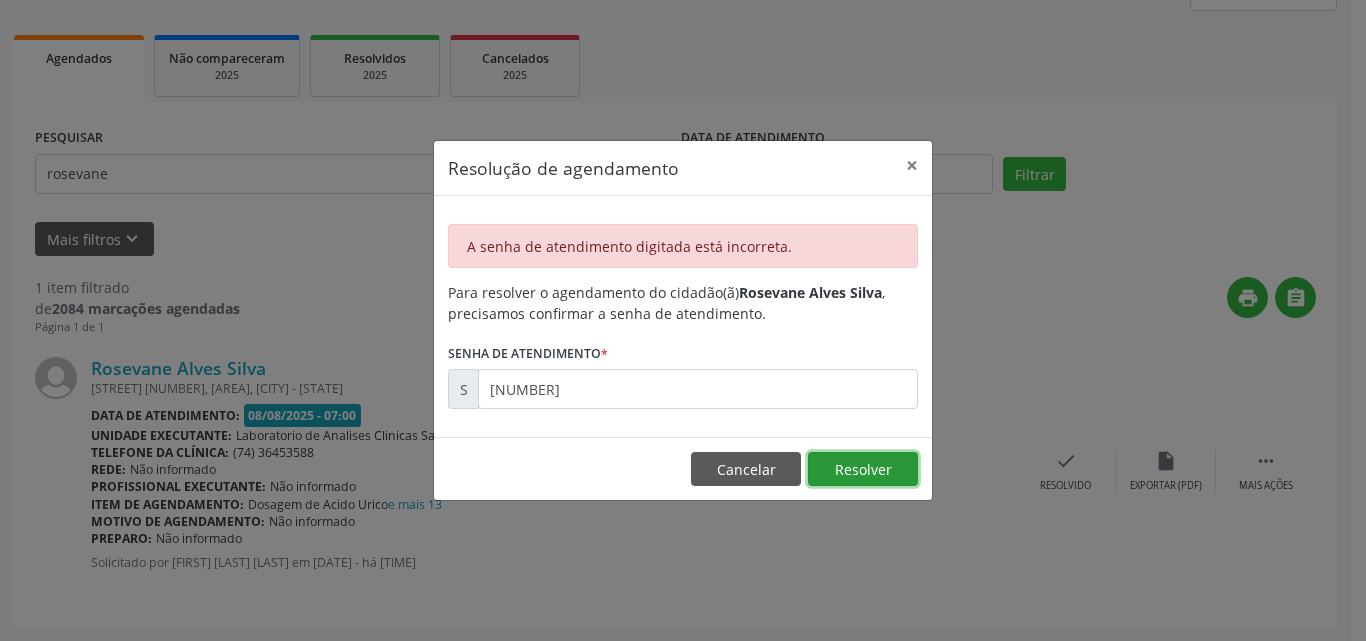 click on "Resolver" at bounding box center (863, 469) 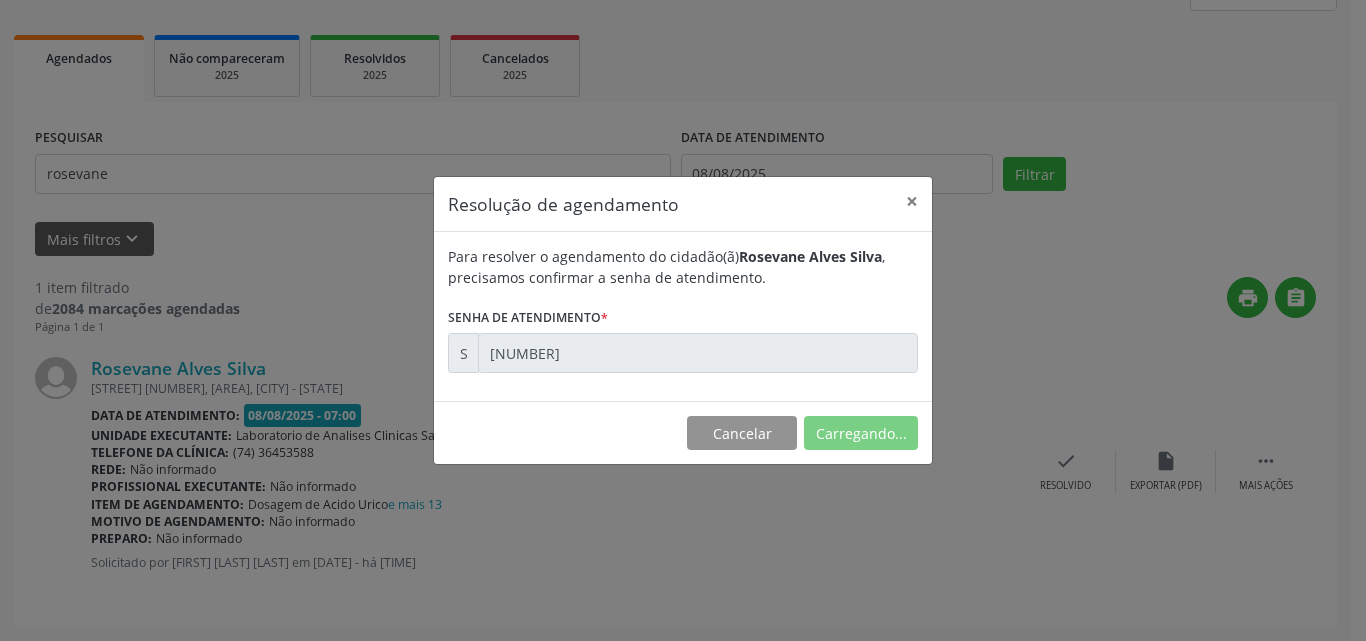 click on "Cancelar Carregando..." at bounding box center (683, 432) 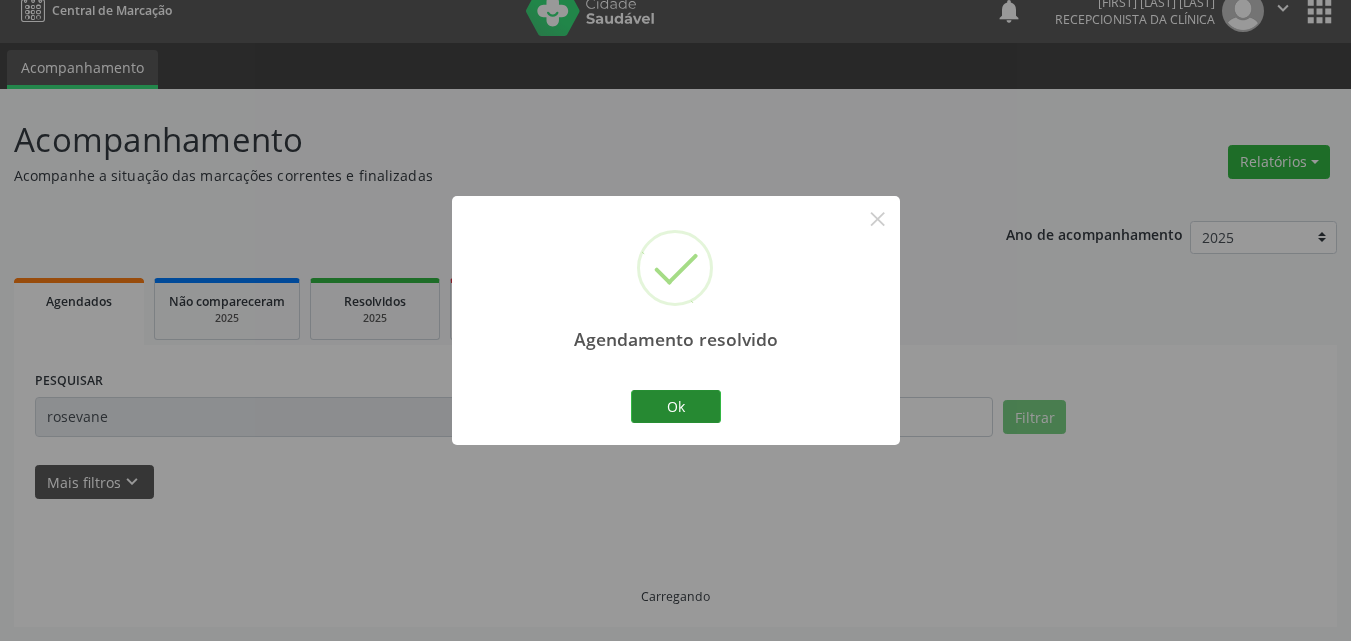 scroll, scrollTop: 0, scrollLeft: 0, axis: both 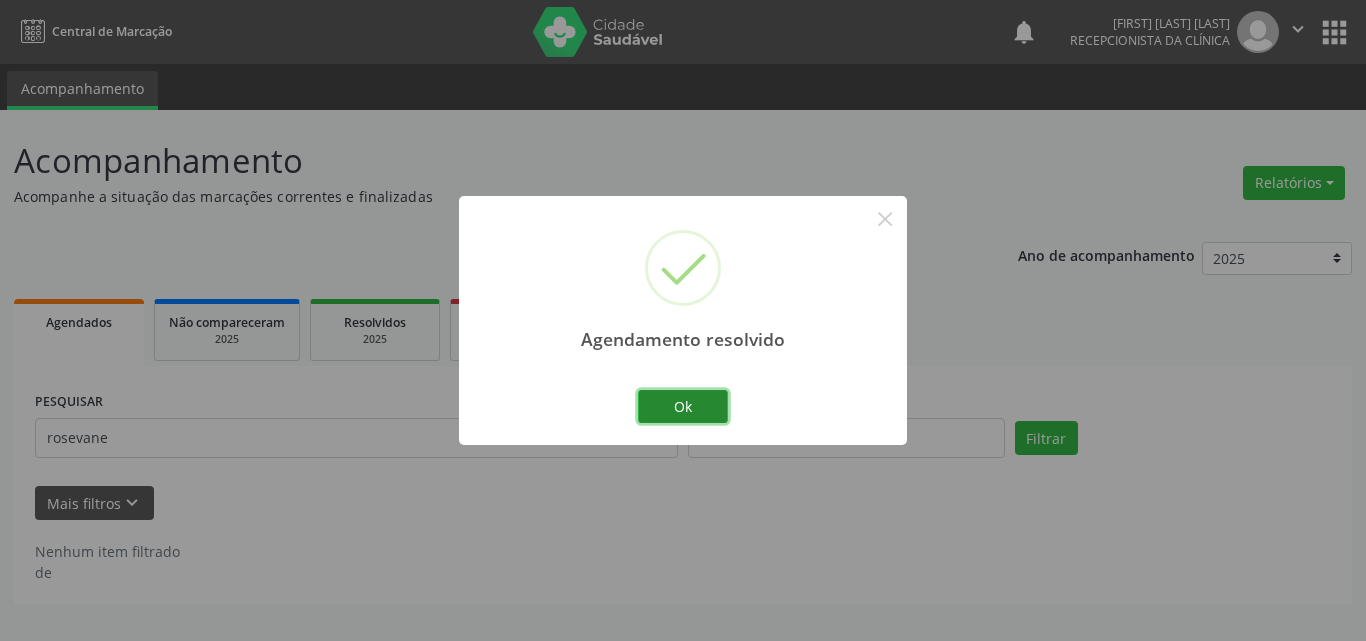 click on "Ok" at bounding box center [683, 407] 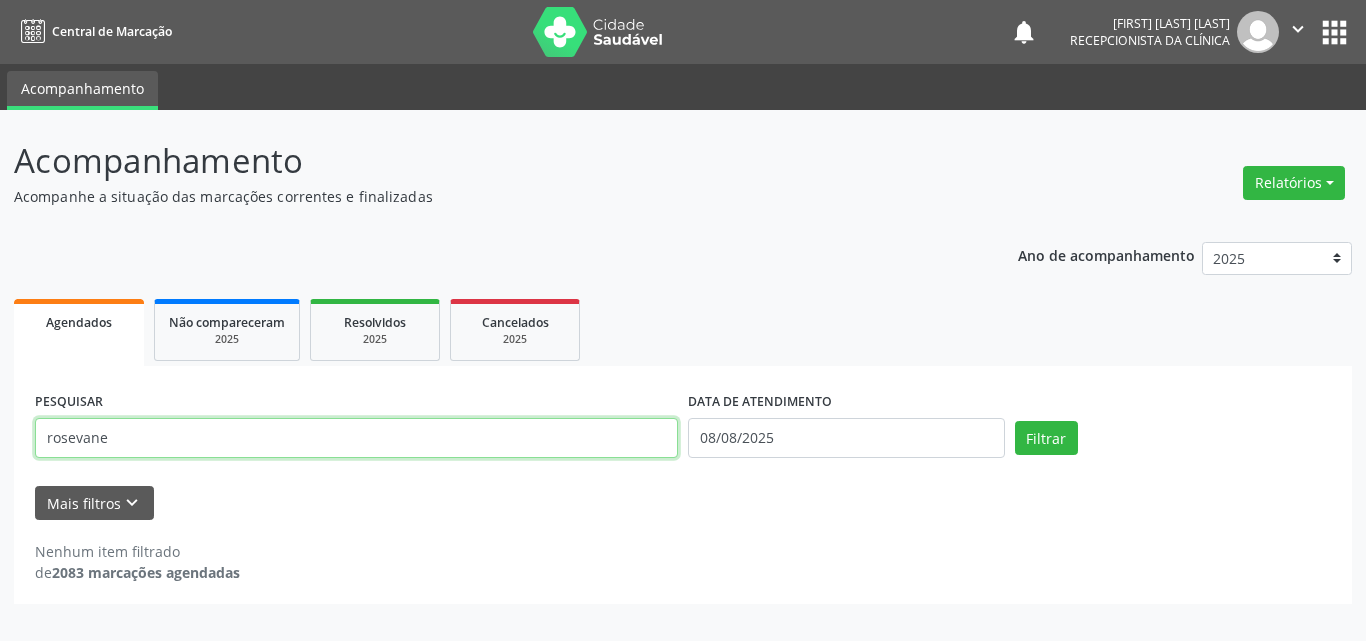 drag, startPoint x: 183, startPoint y: 432, endPoint x: 0, endPoint y: 436, distance: 183.04372 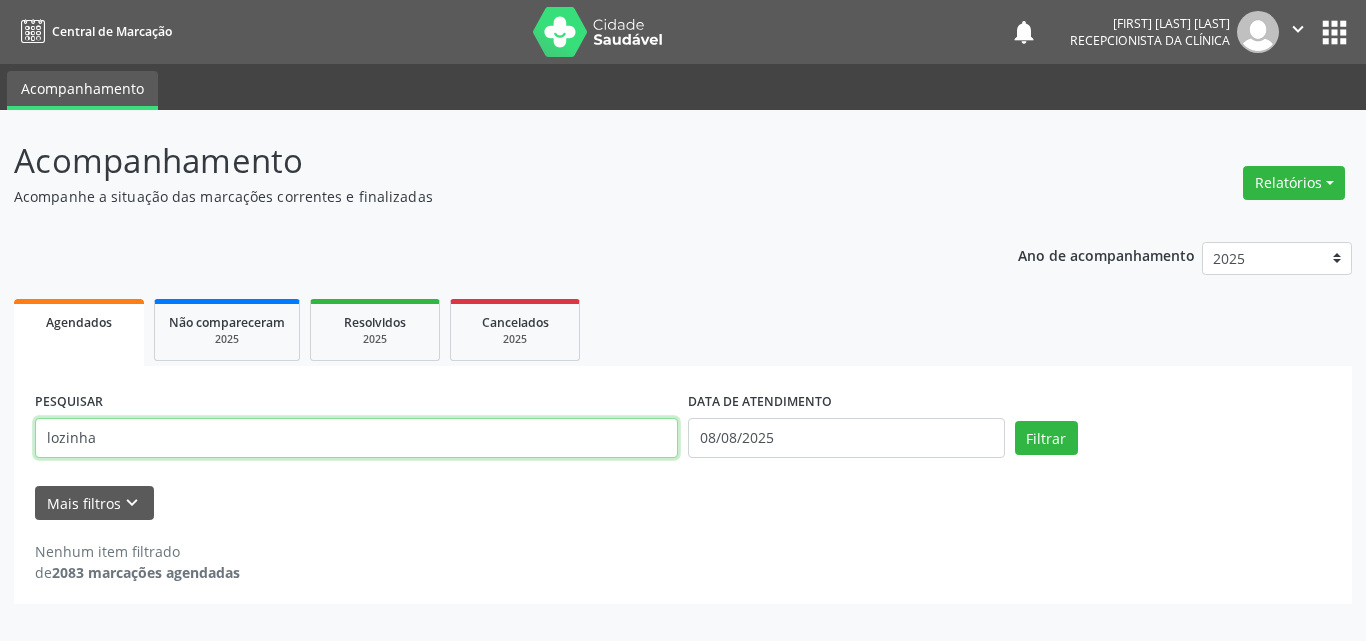 type on "lozinha" 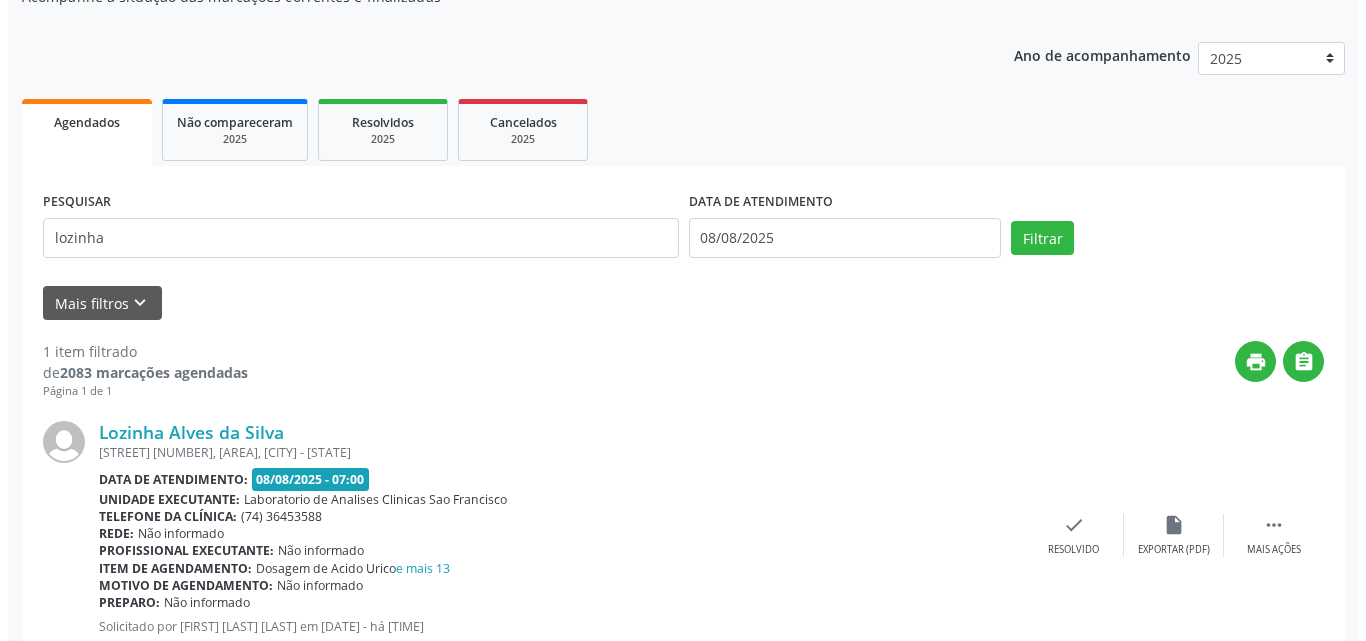 scroll, scrollTop: 264, scrollLeft: 0, axis: vertical 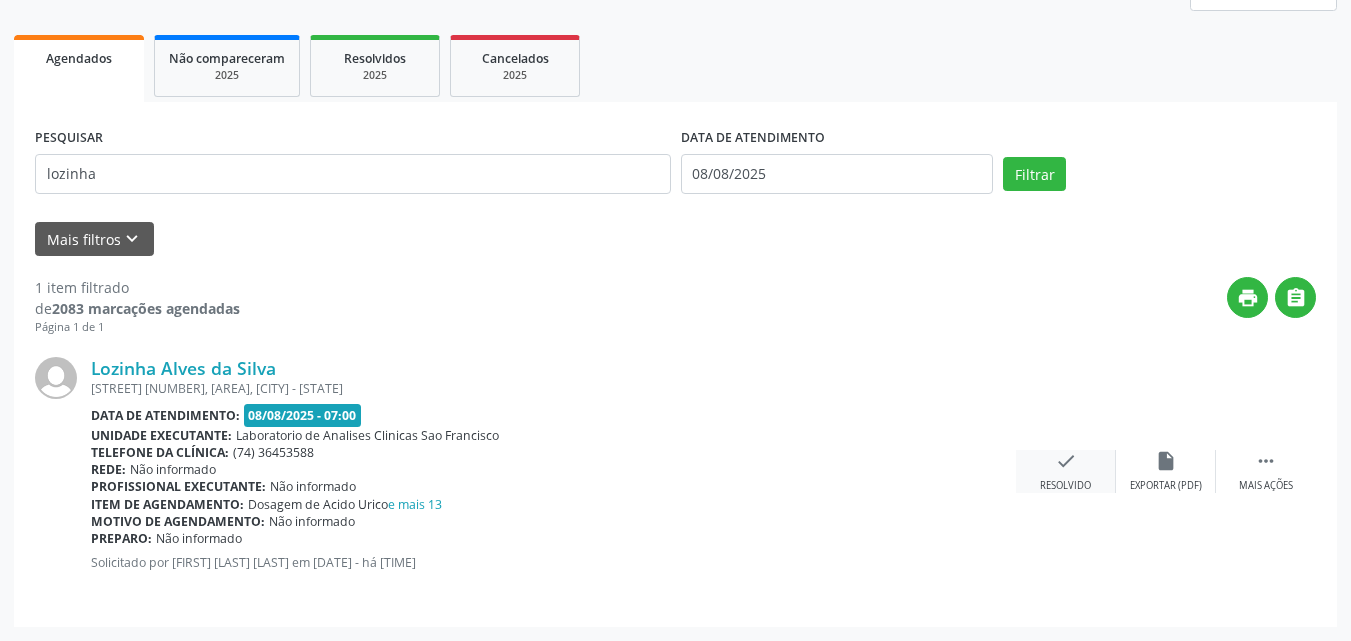 click on "check
Resolvido" at bounding box center (1066, 471) 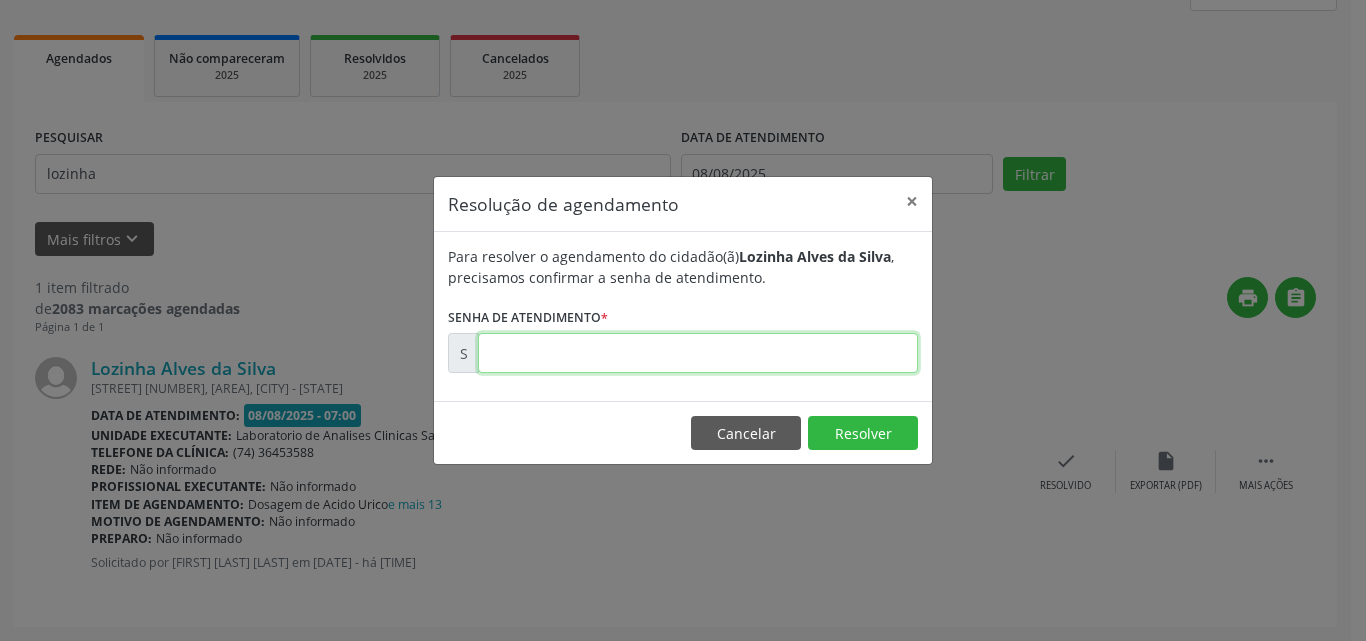 click at bounding box center [698, 353] 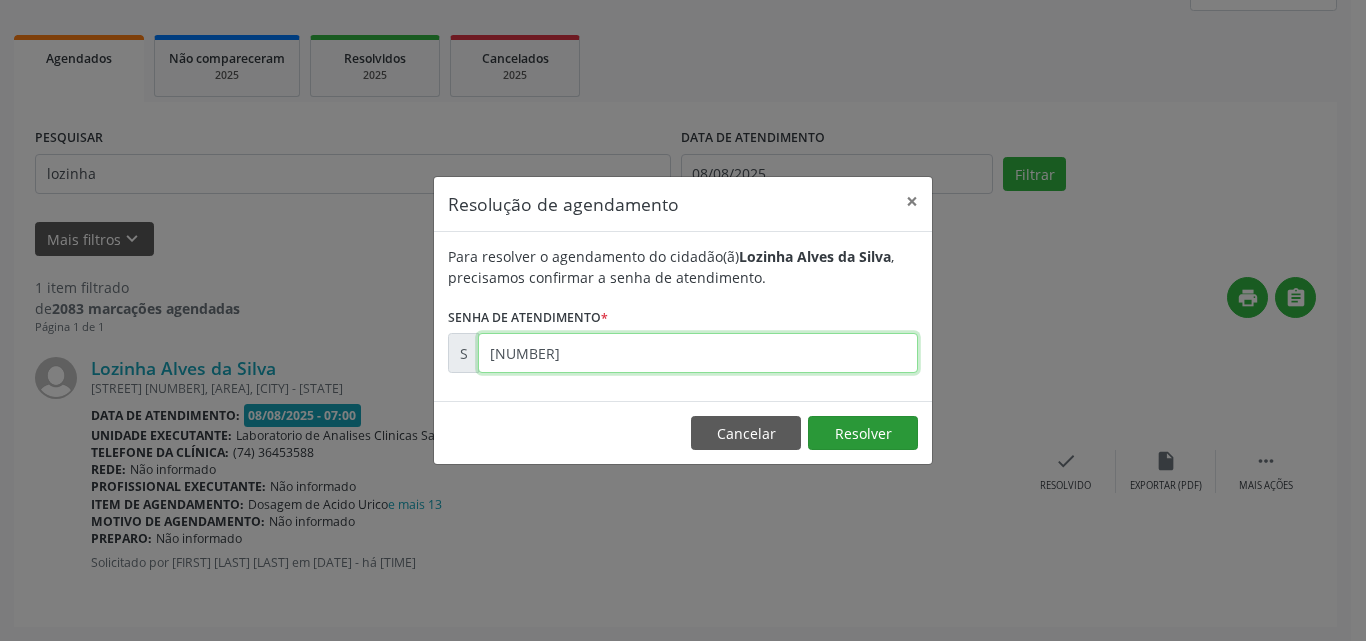 type on "[NUMBER]" 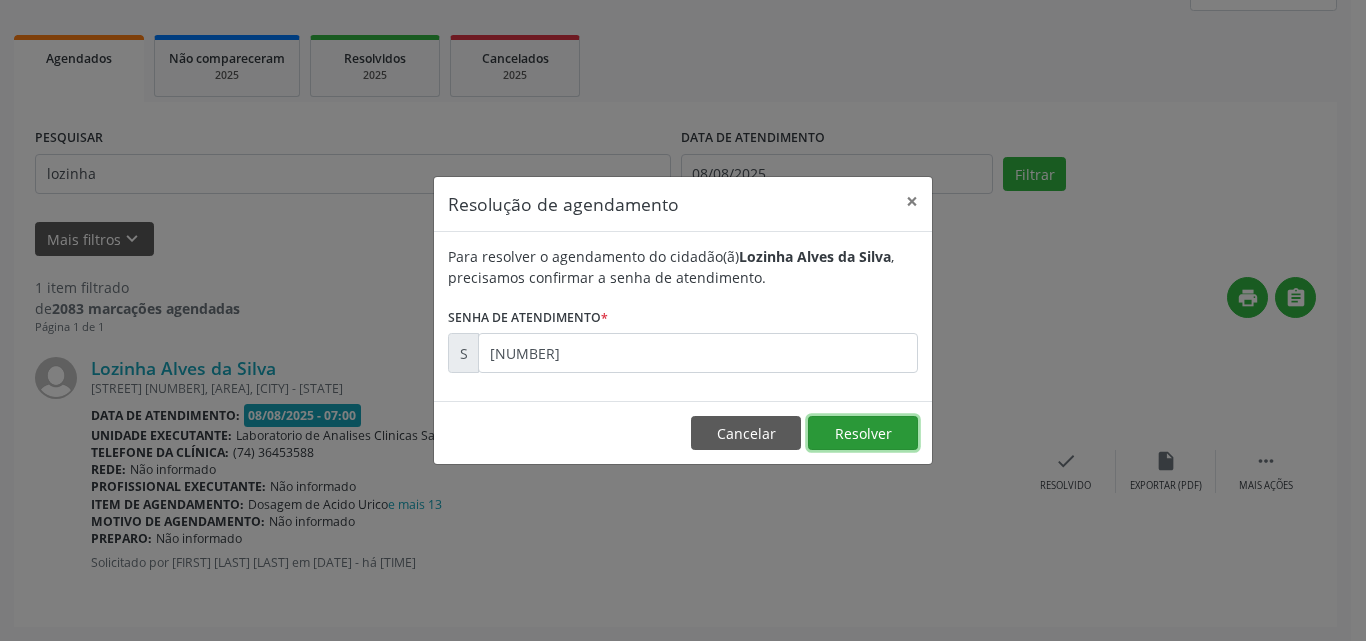 click on "Resolver" at bounding box center (863, 433) 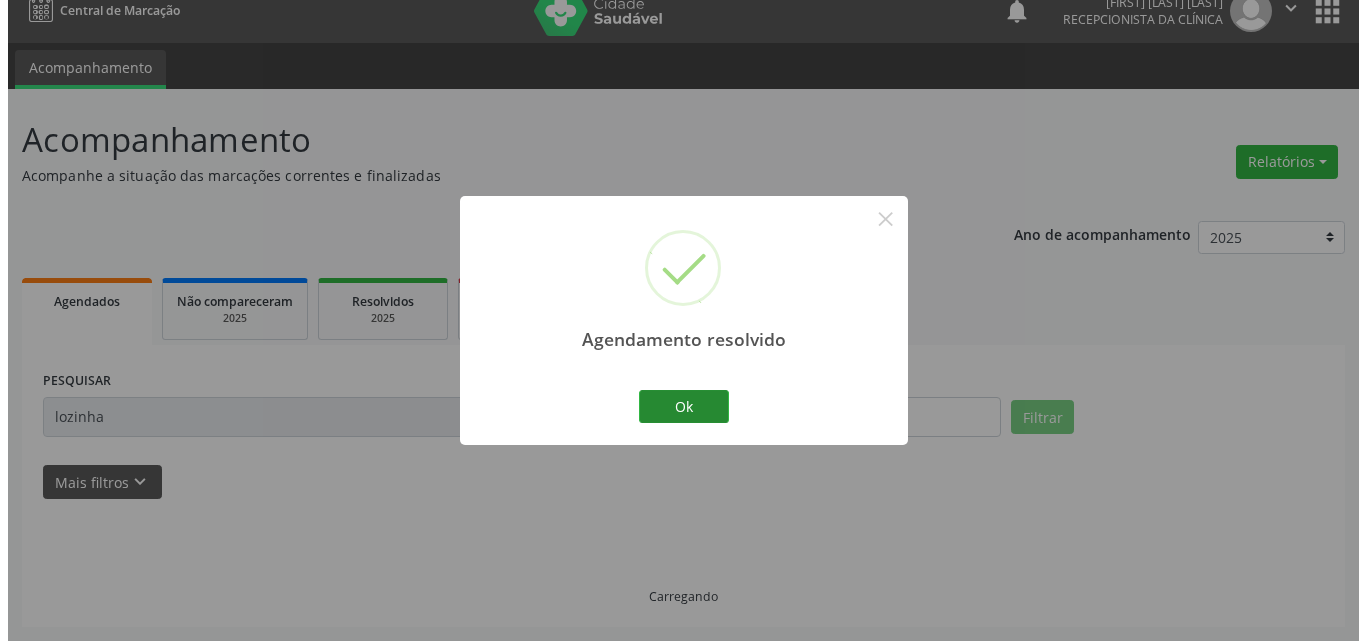 scroll, scrollTop: 0, scrollLeft: 0, axis: both 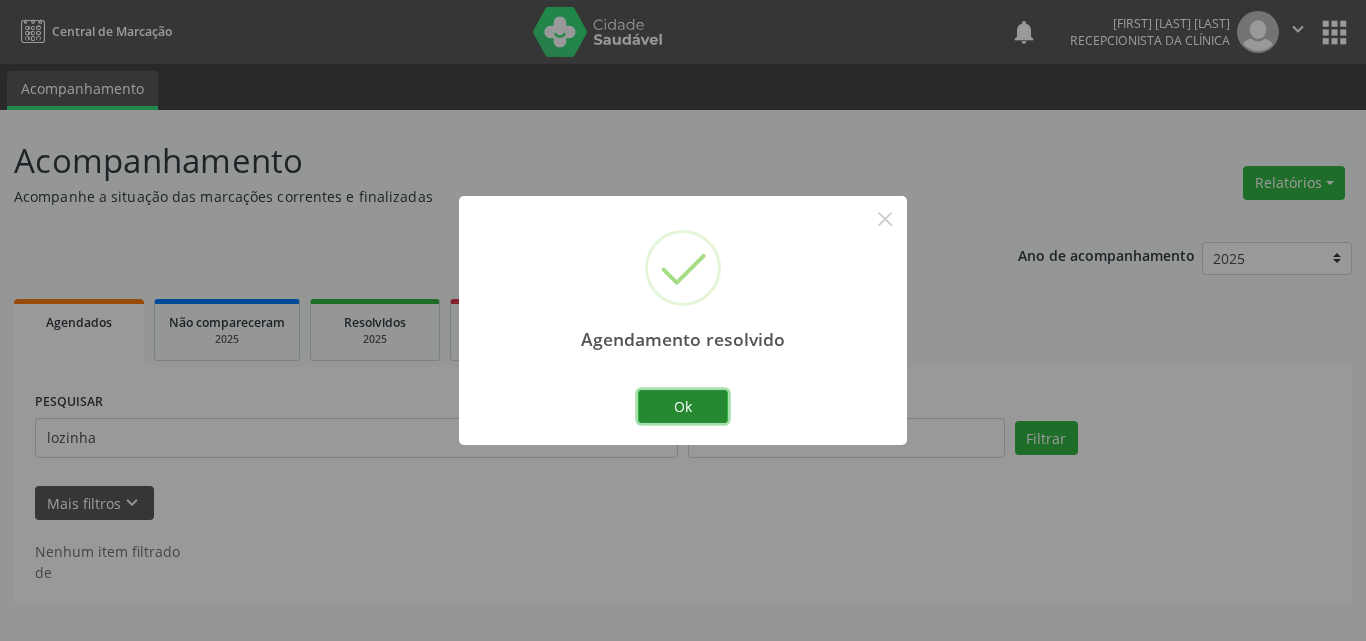 click on "Ok" at bounding box center (683, 407) 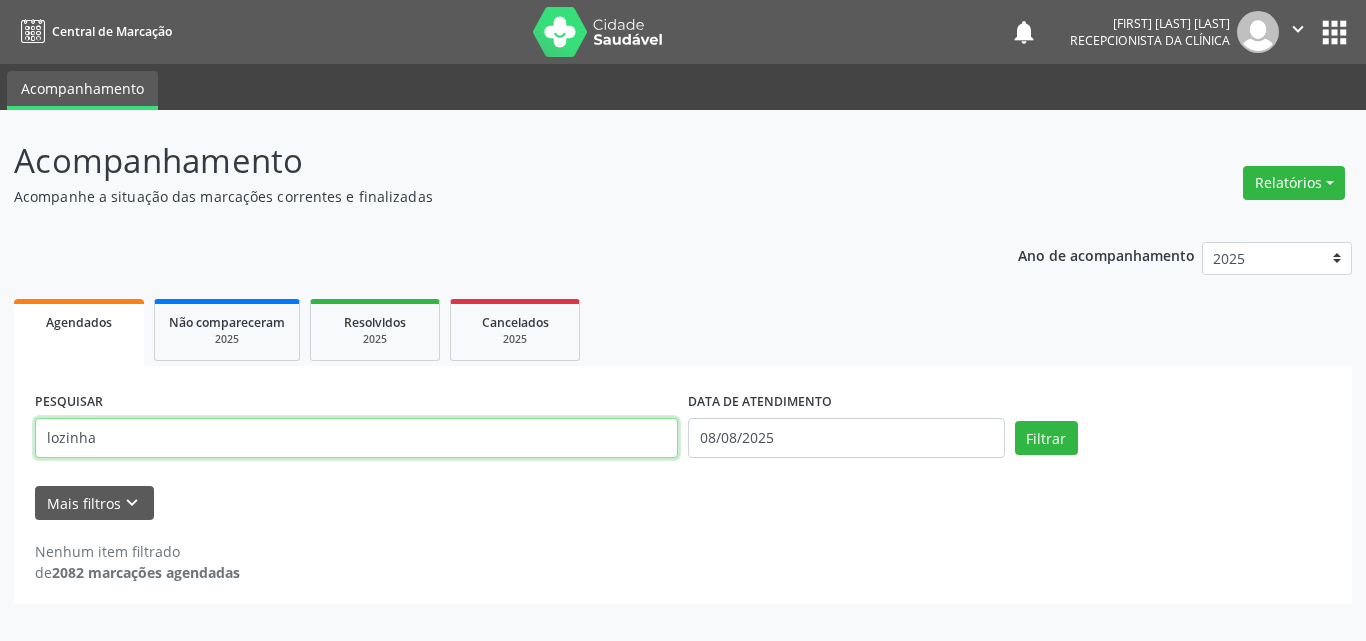 drag, startPoint x: 1, startPoint y: 456, endPoint x: 0, endPoint y: 445, distance: 11.045361 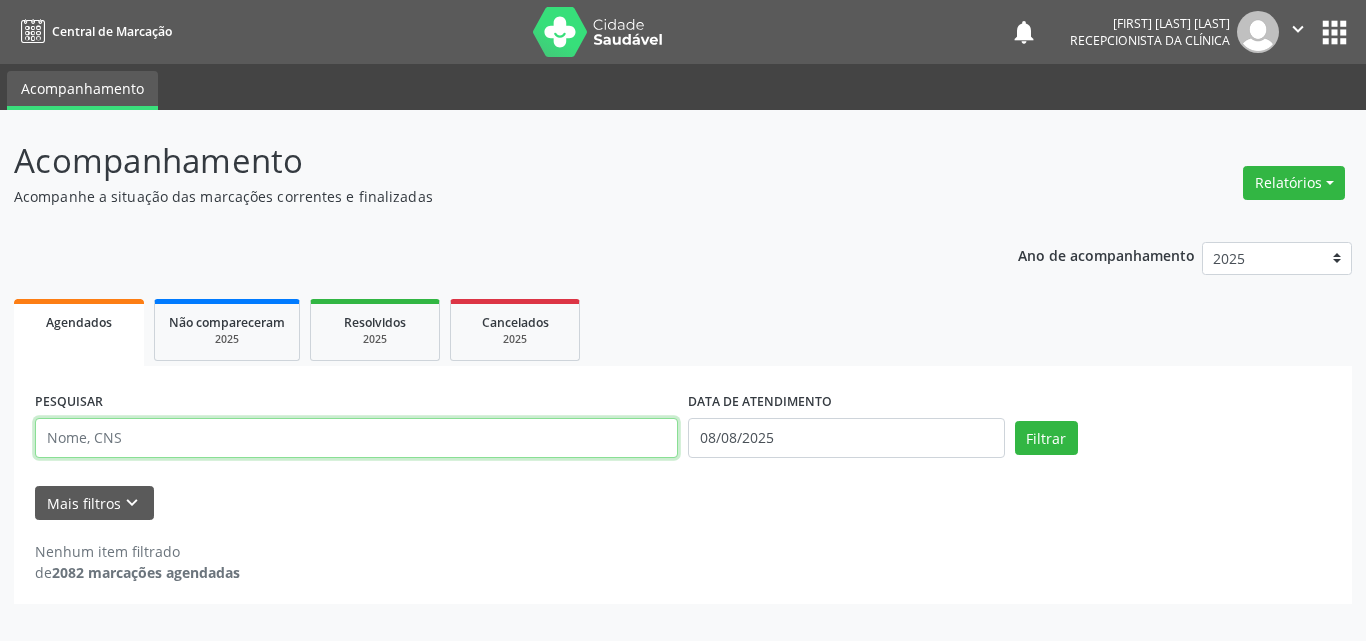 type 